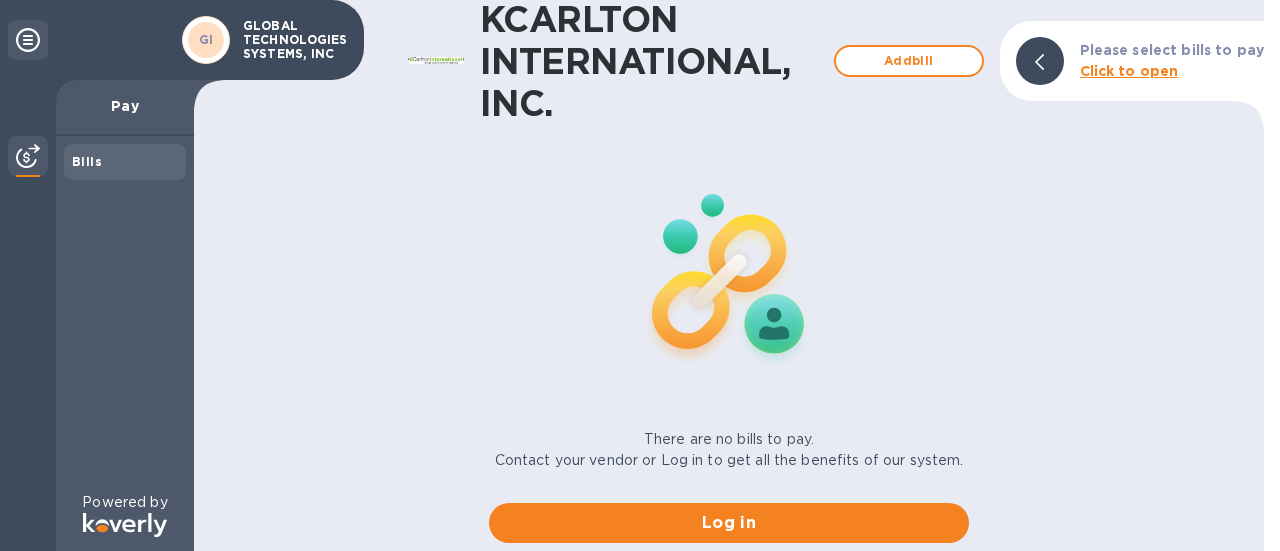 scroll, scrollTop: 0, scrollLeft: 0, axis: both 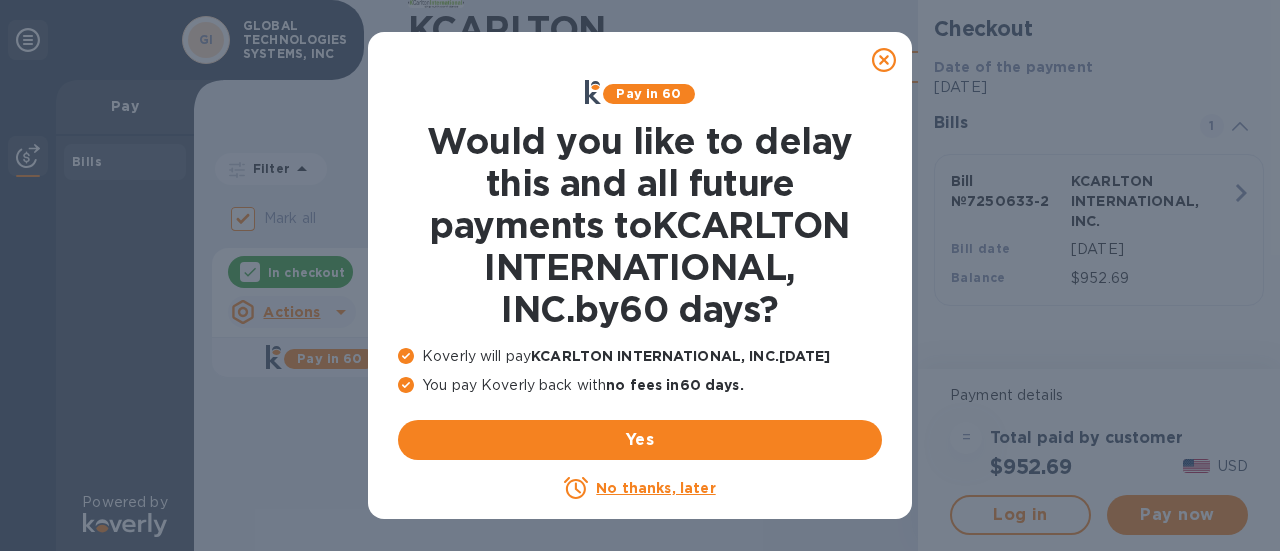 click 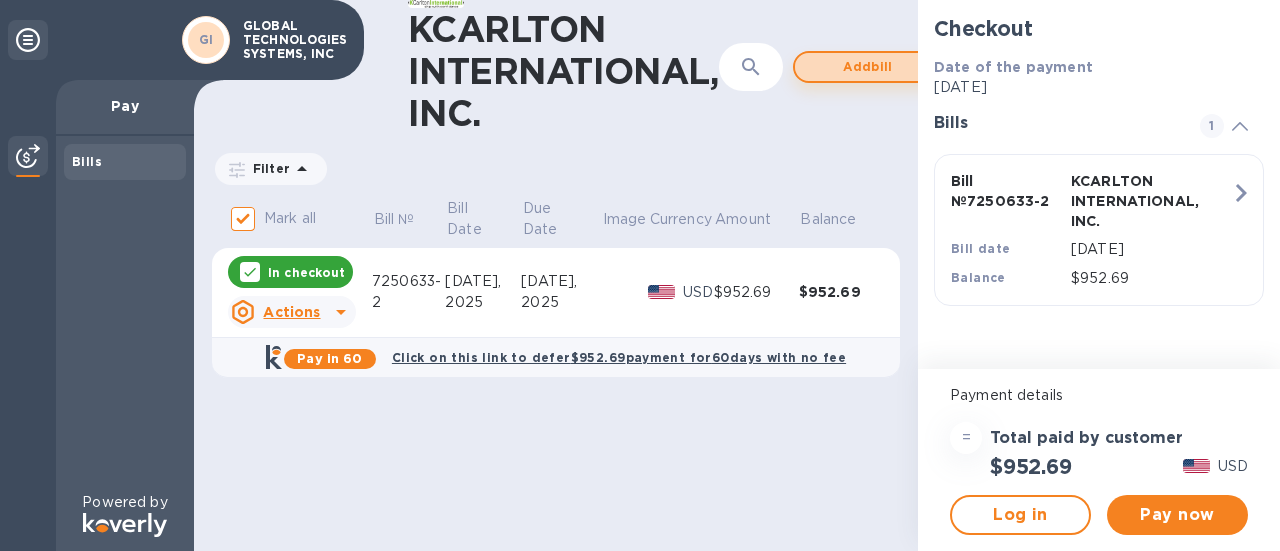 click on "Add   bill" at bounding box center [868, 67] 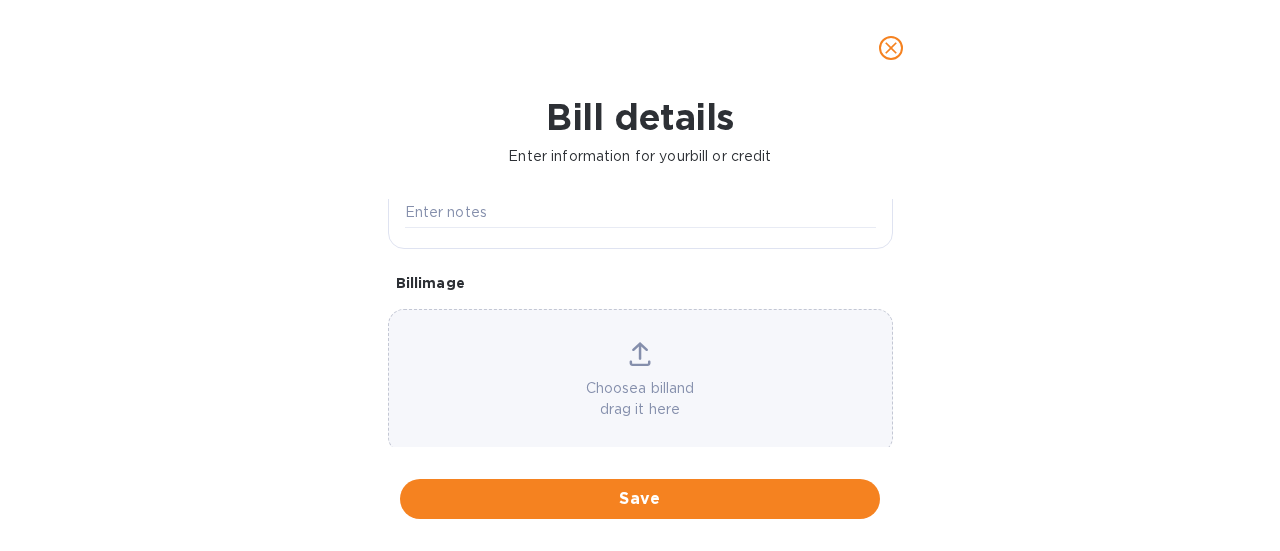 scroll, scrollTop: 384, scrollLeft: 0, axis: vertical 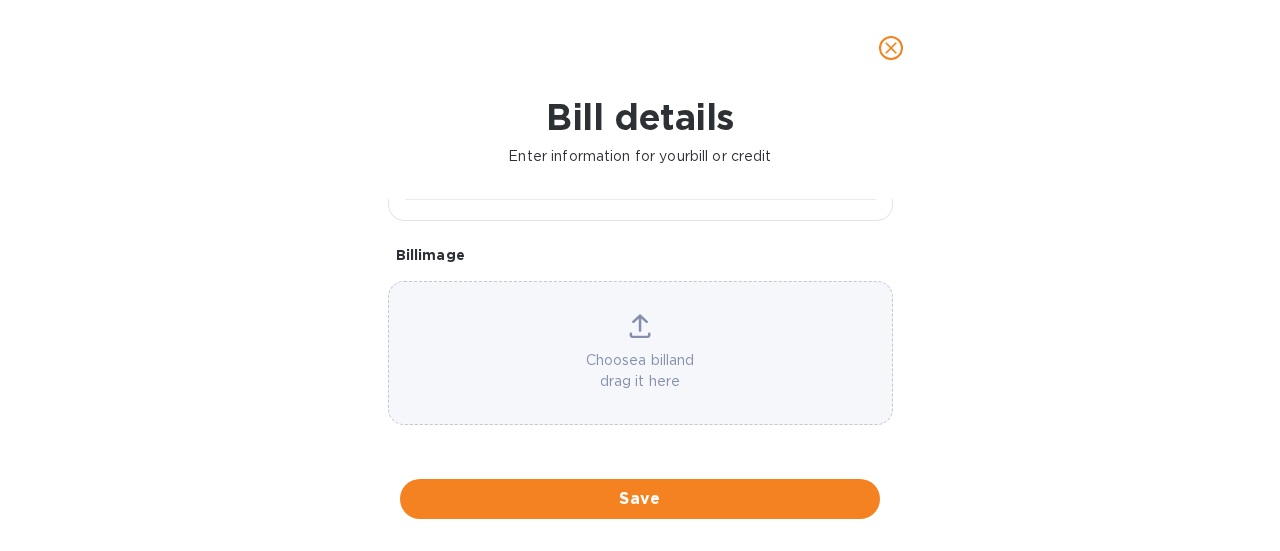 drag, startPoint x: 491, startPoint y: 325, endPoint x: 422, endPoint y: 322, distance: 69.065186 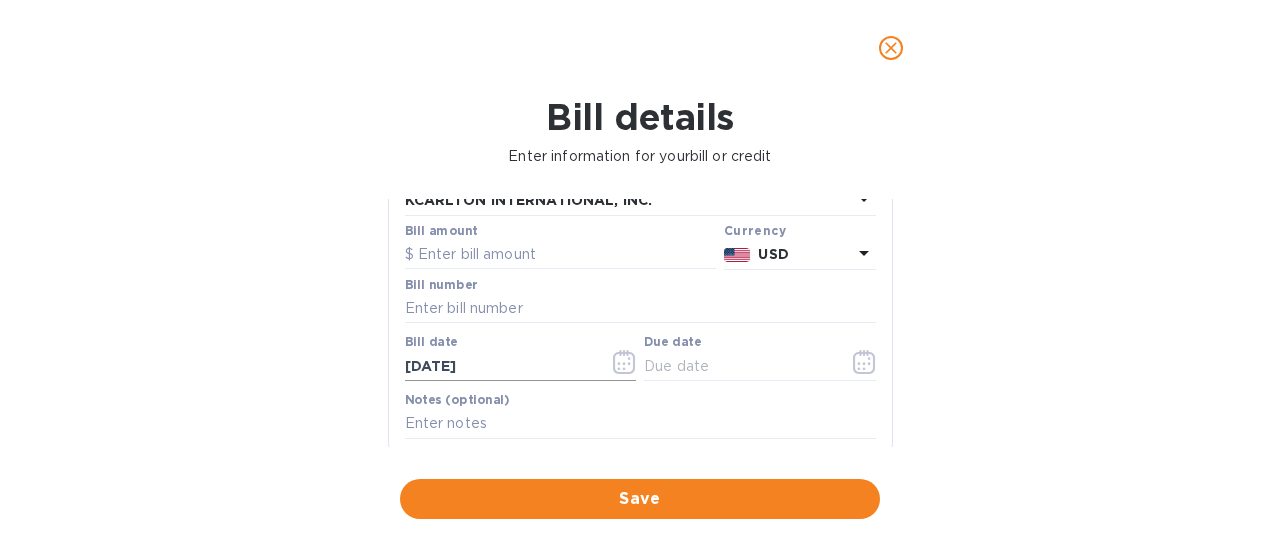 scroll, scrollTop: 45, scrollLeft: 0, axis: vertical 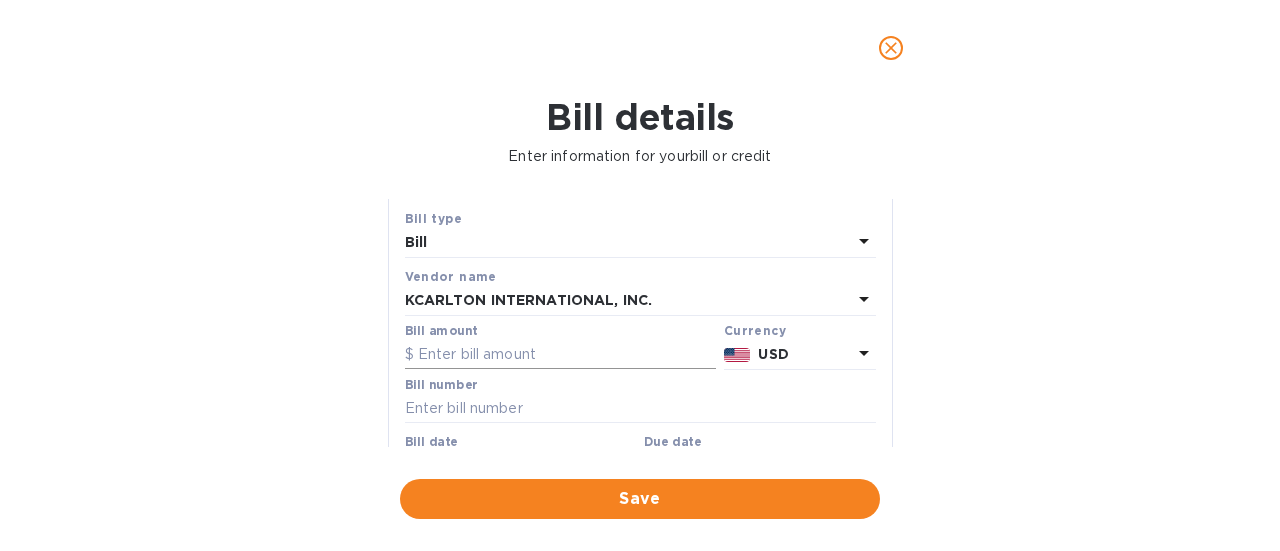 click at bounding box center (560, 355) 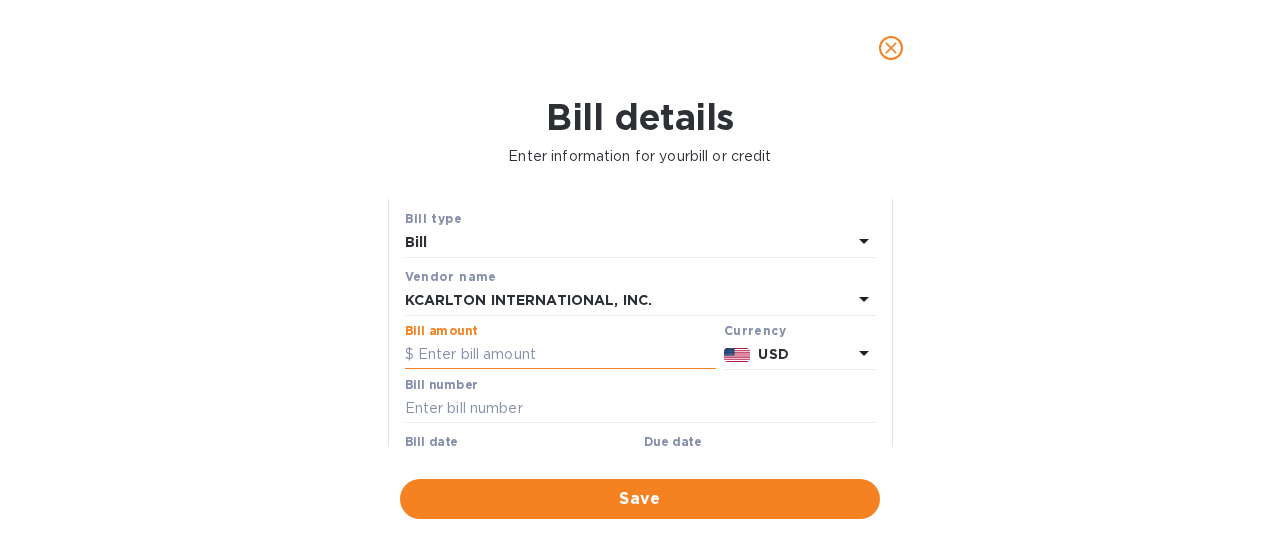 drag, startPoint x: 533, startPoint y: 404, endPoint x: 465, endPoint y: 353, distance: 85 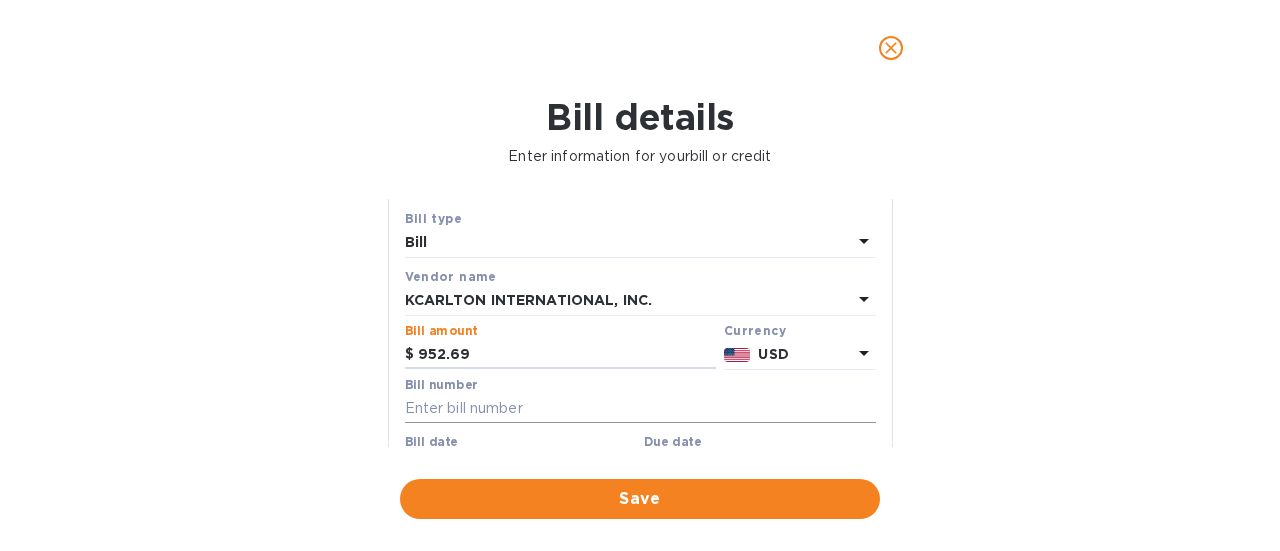 type on "952.69" 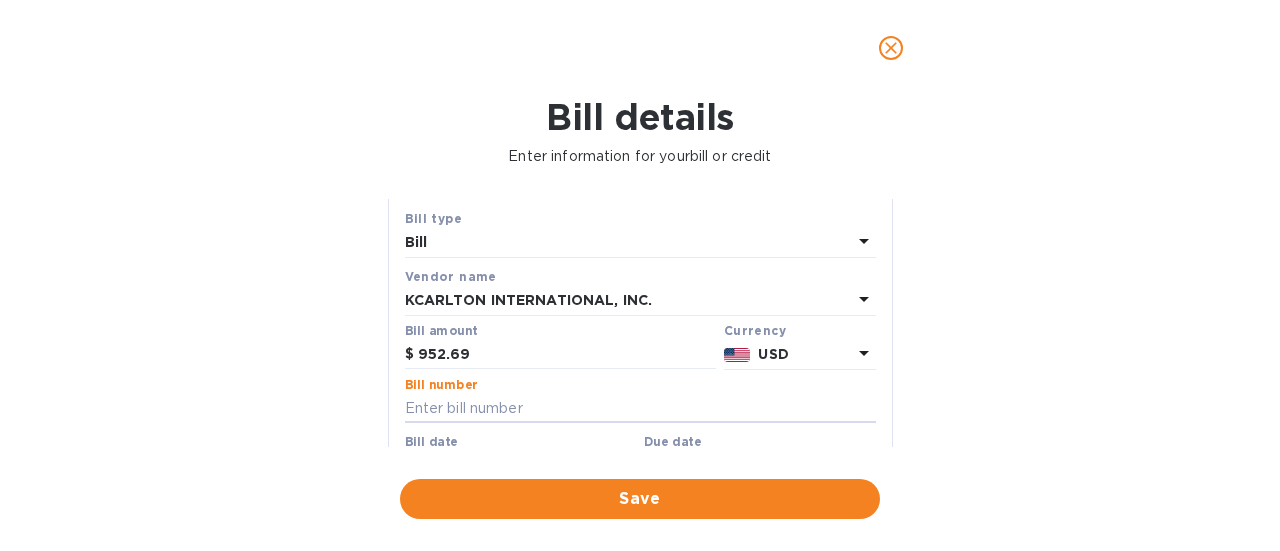 type on "7250633-2" 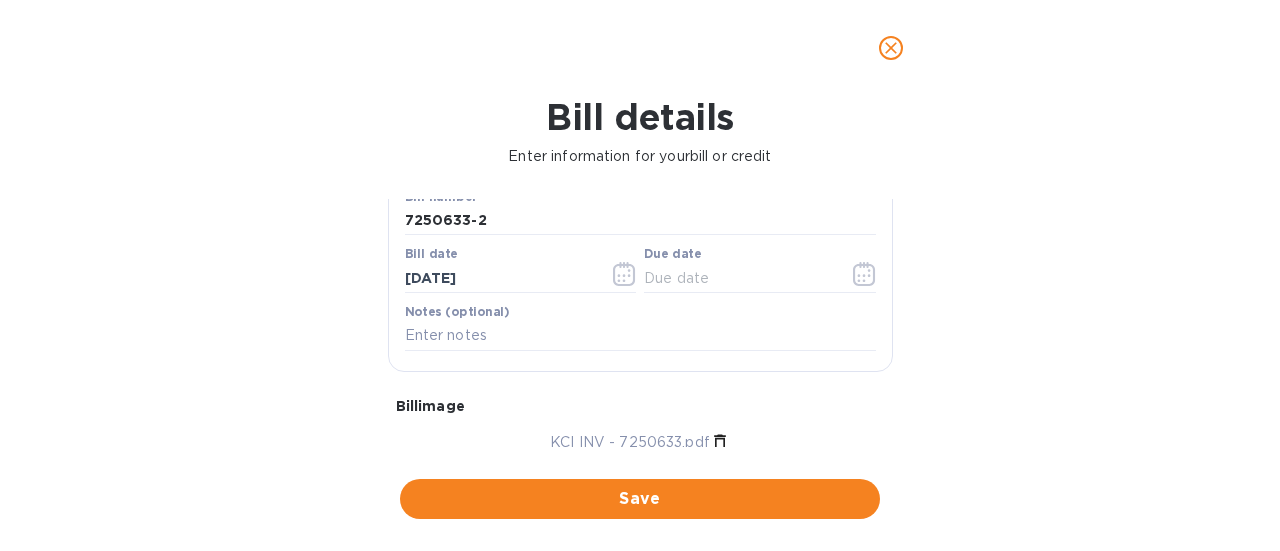 scroll, scrollTop: 304, scrollLeft: 0, axis: vertical 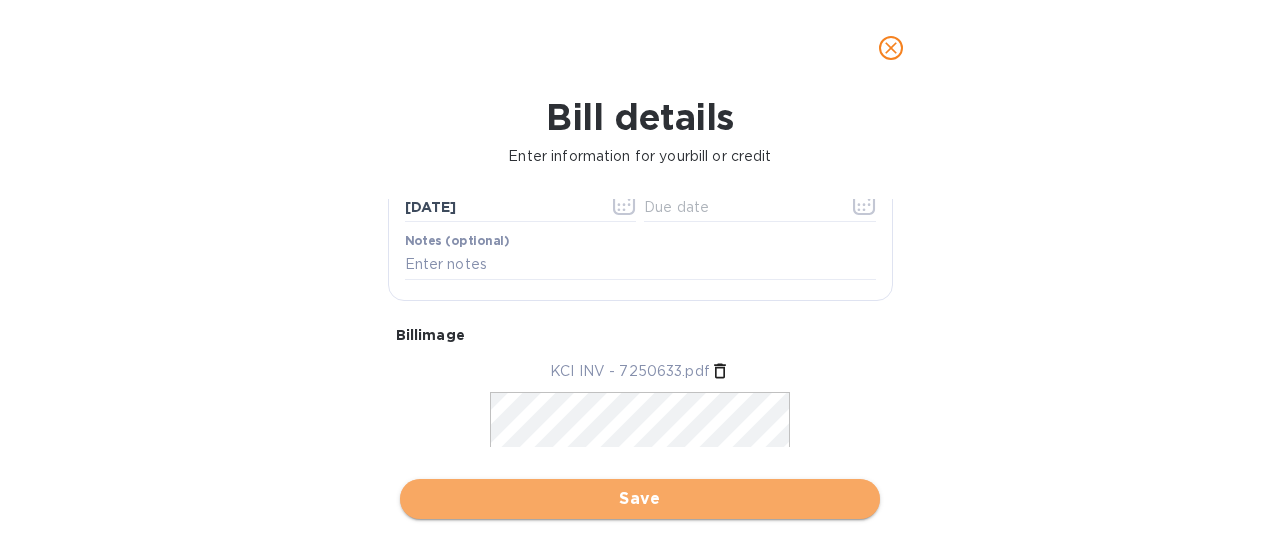 click on "Save" at bounding box center (640, 499) 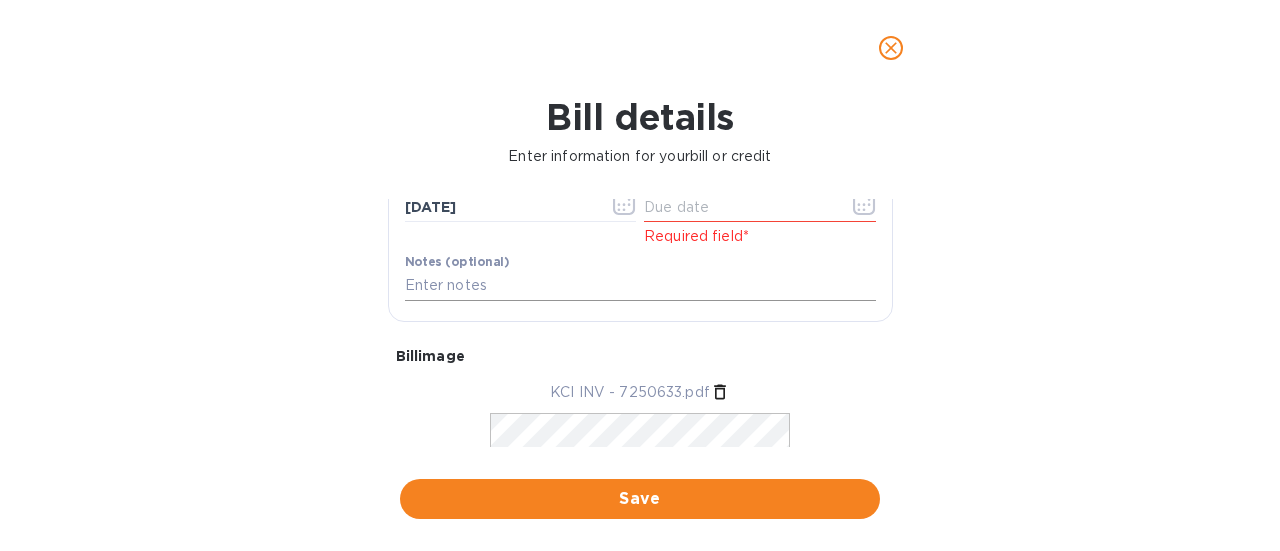 scroll, scrollTop: 204, scrollLeft: 0, axis: vertical 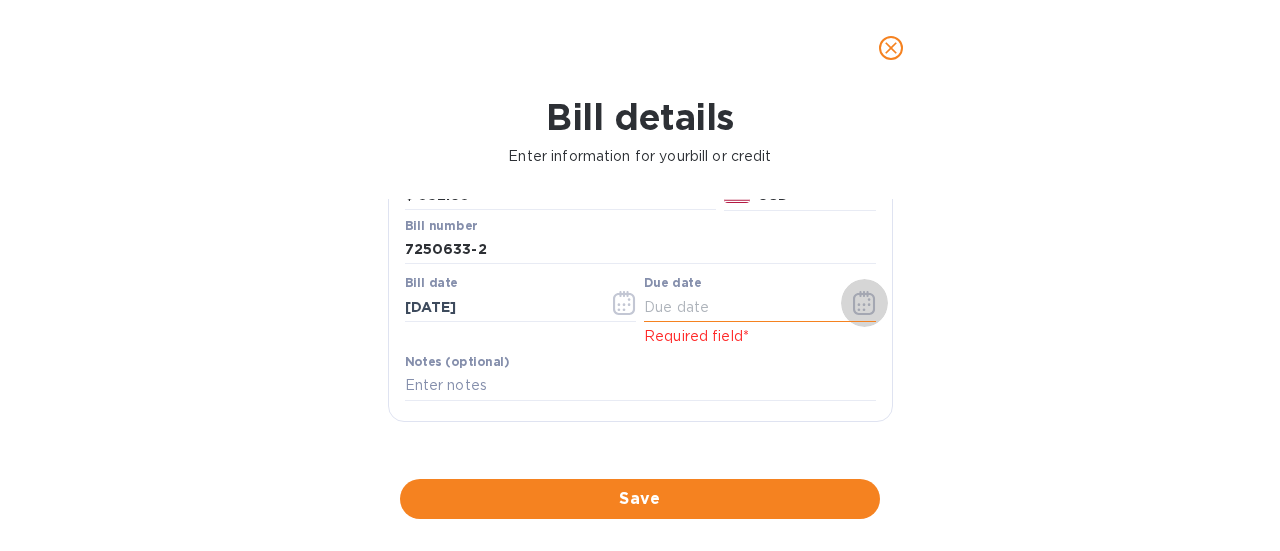 click 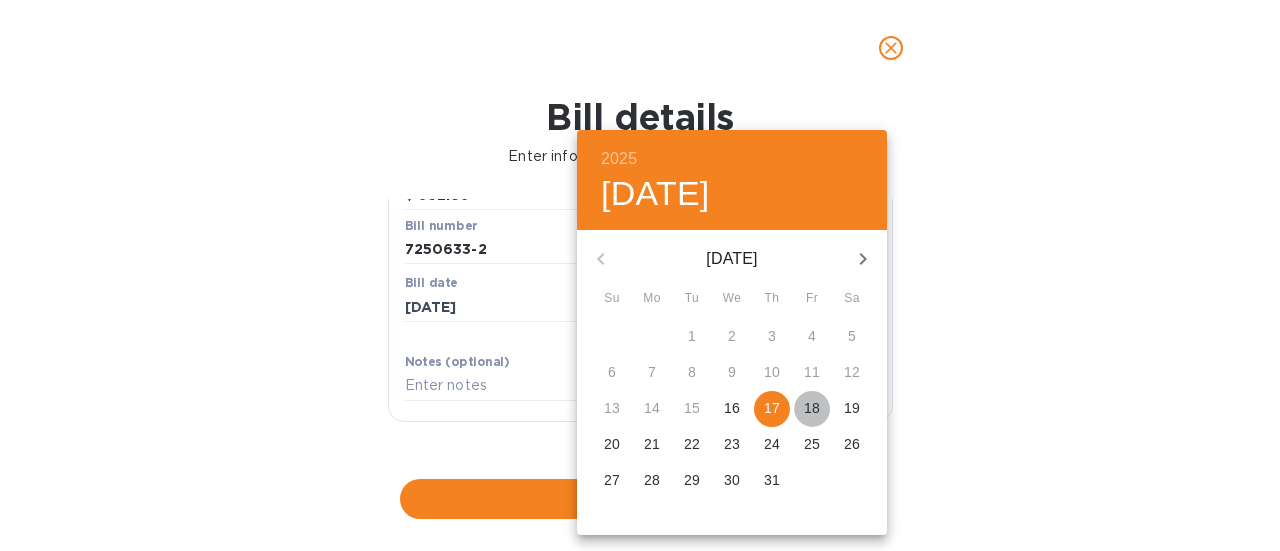 click on "18" at bounding box center [812, 408] 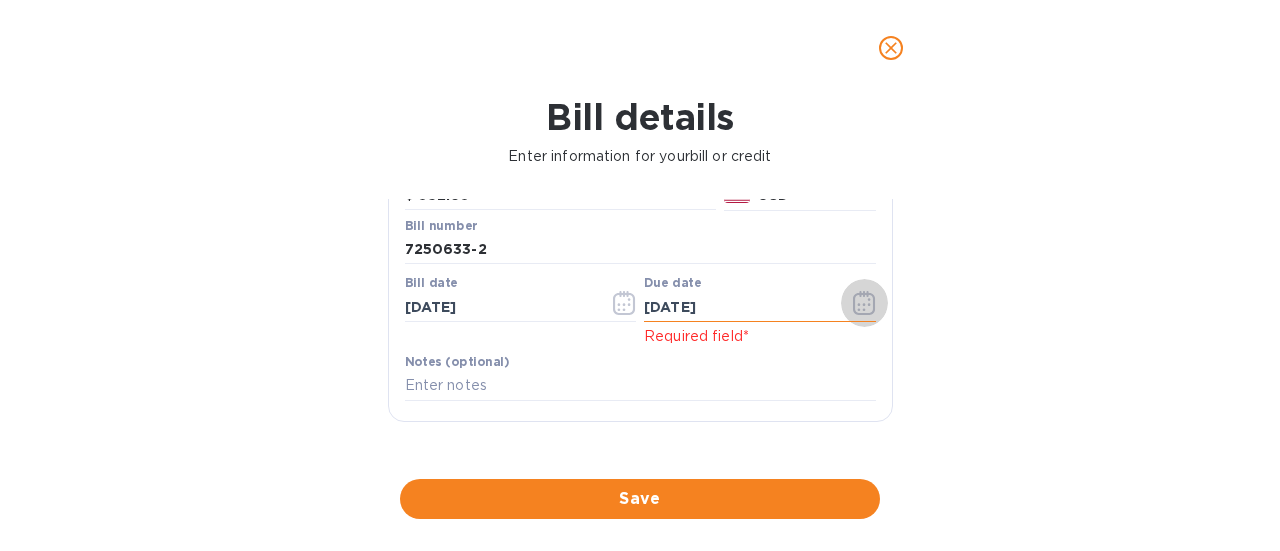 click 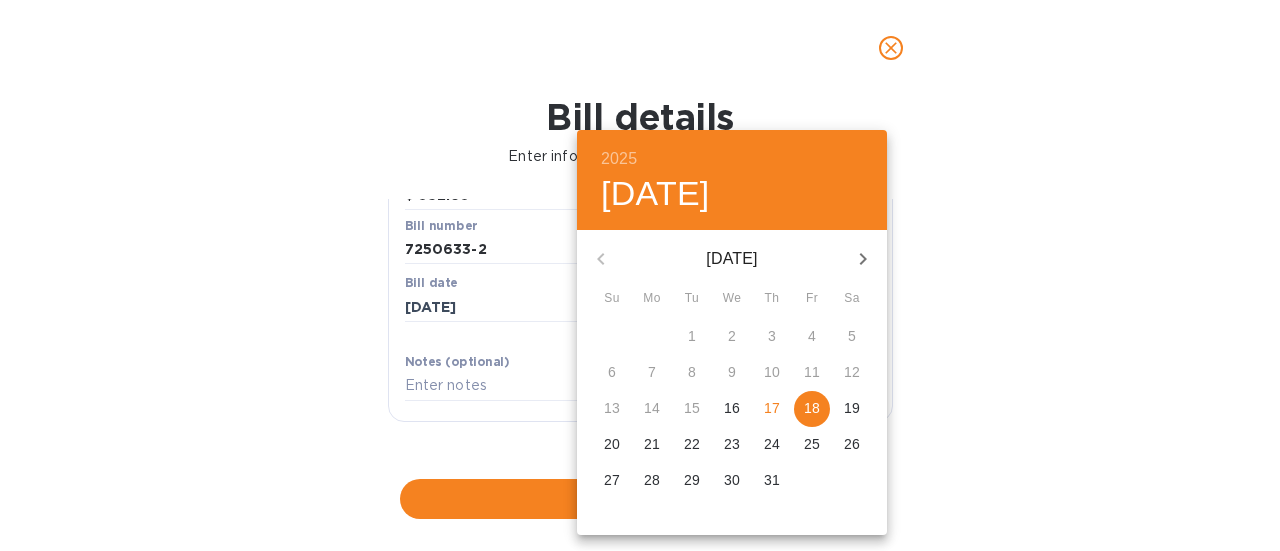 click on "17" at bounding box center [772, 408] 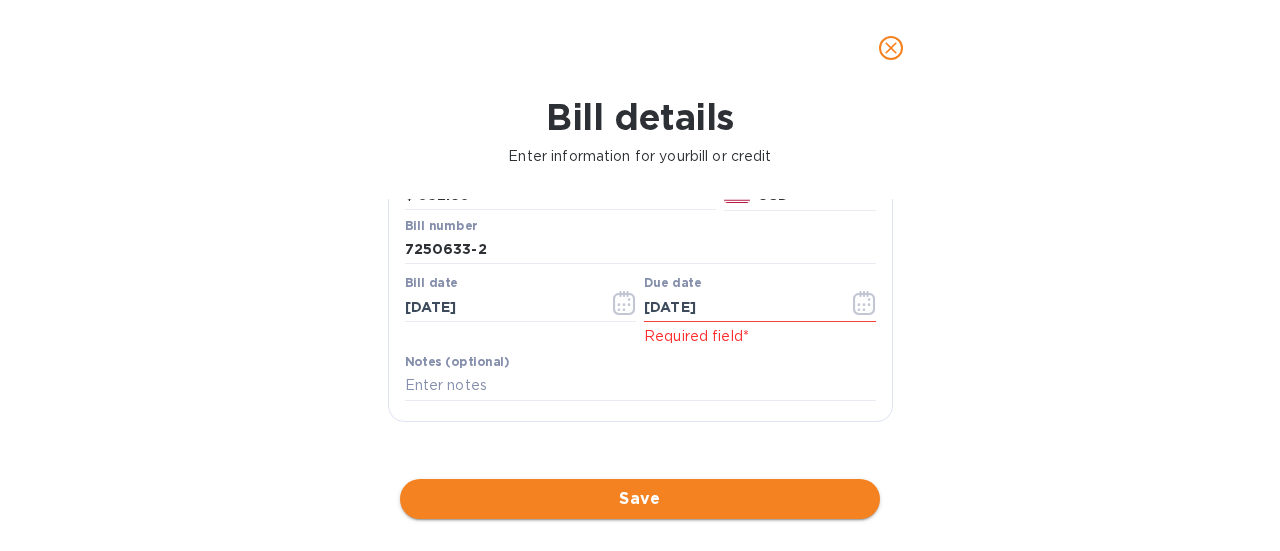 click on "Save" at bounding box center [640, 499] 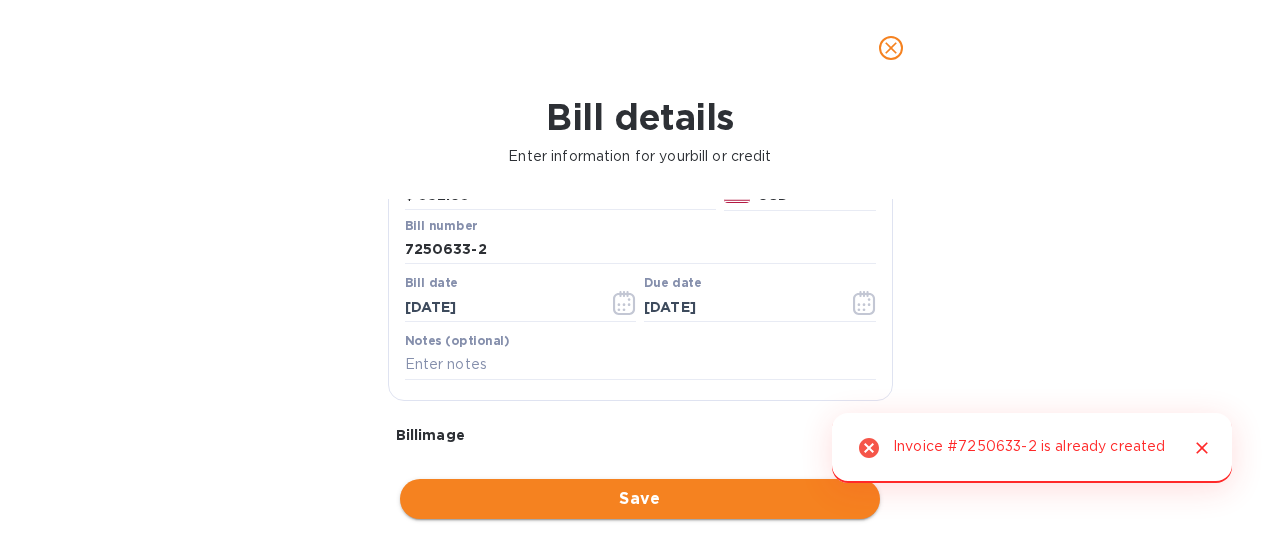 click on "Save" at bounding box center [640, 499] 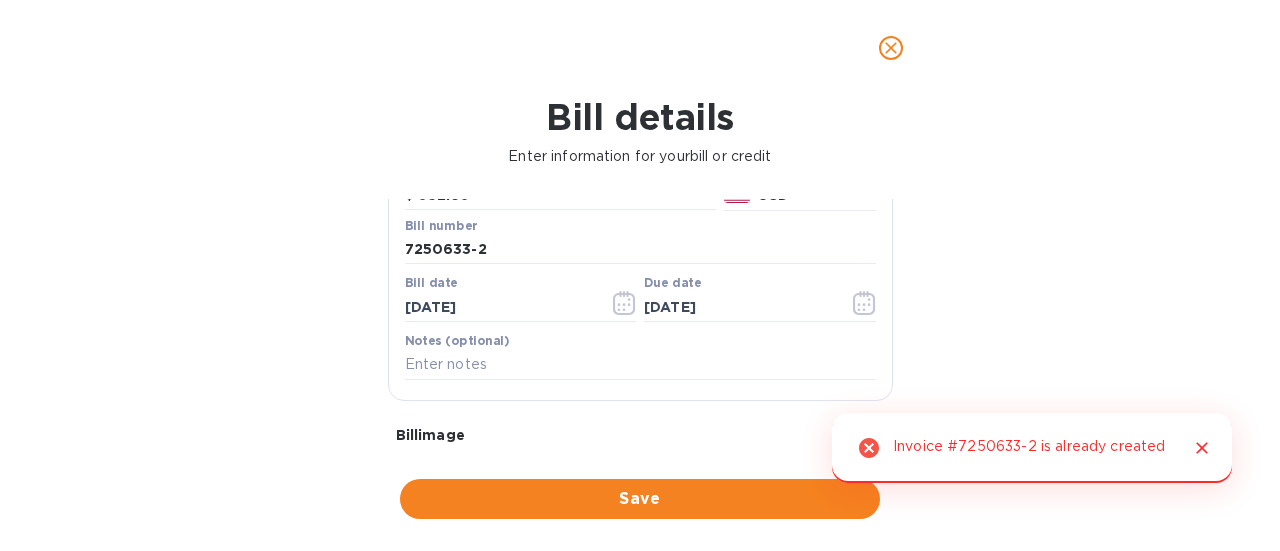 click 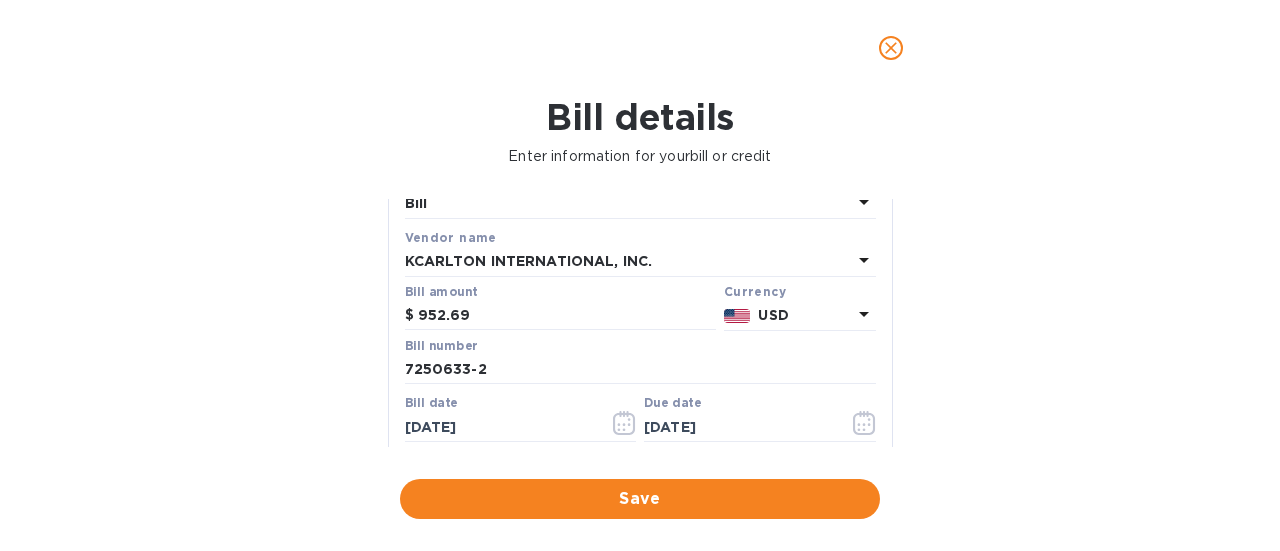scroll, scrollTop: 69, scrollLeft: 0, axis: vertical 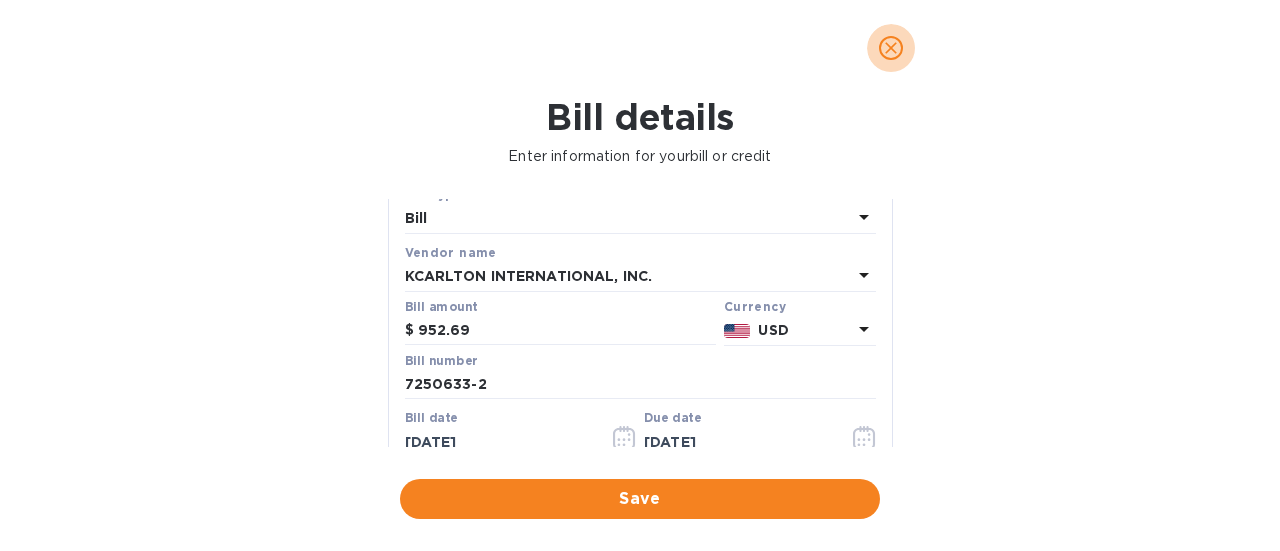 click 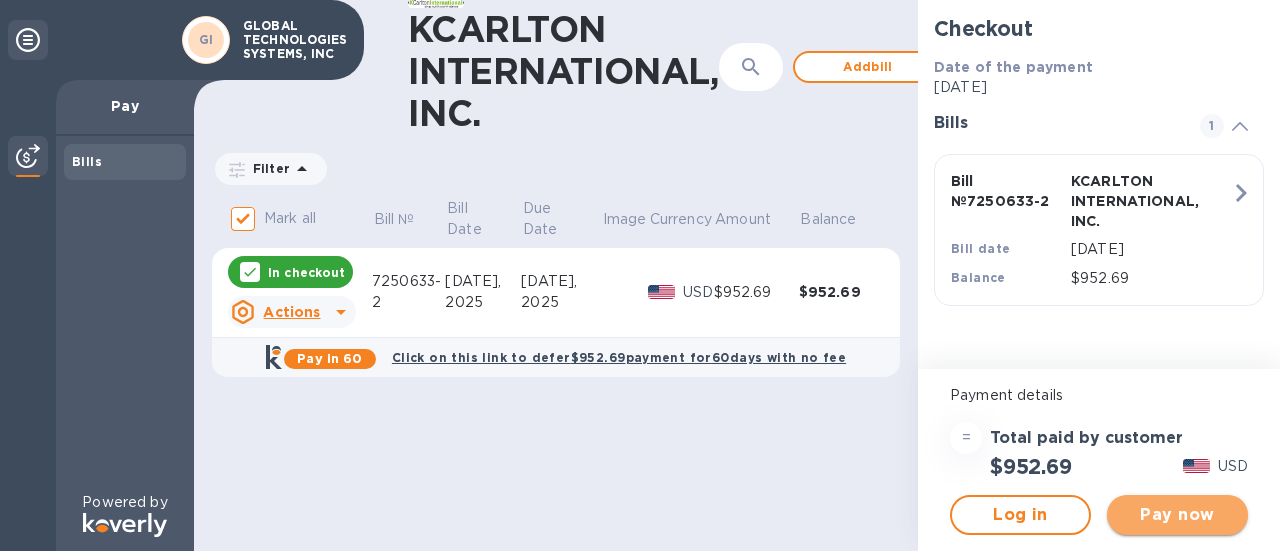 click on "Pay now" at bounding box center [1177, 515] 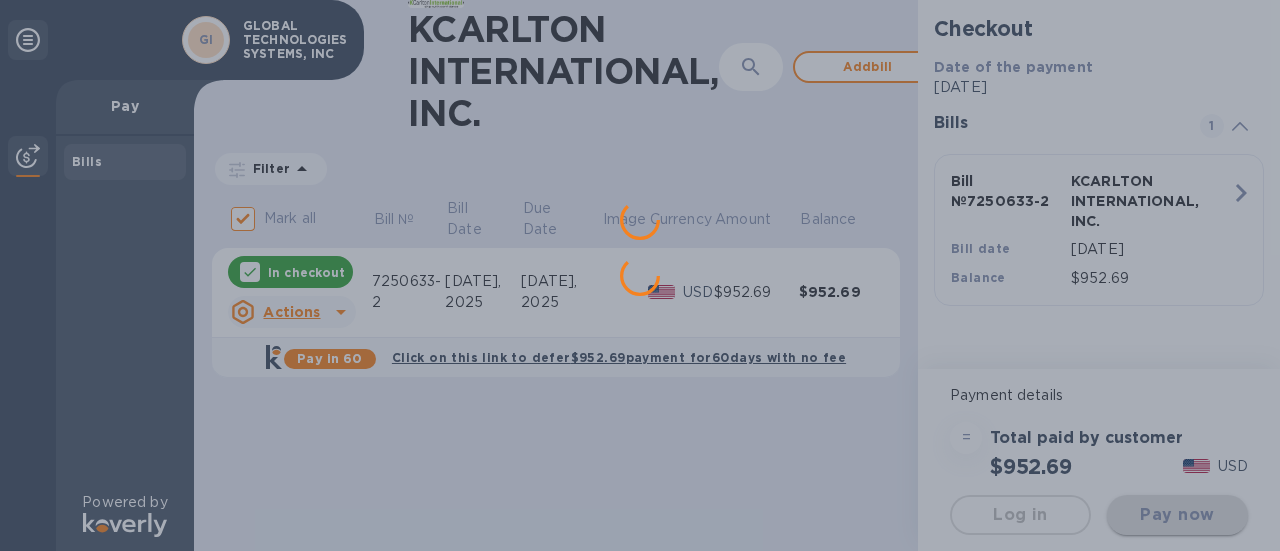 scroll, scrollTop: 0, scrollLeft: 0, axis: both 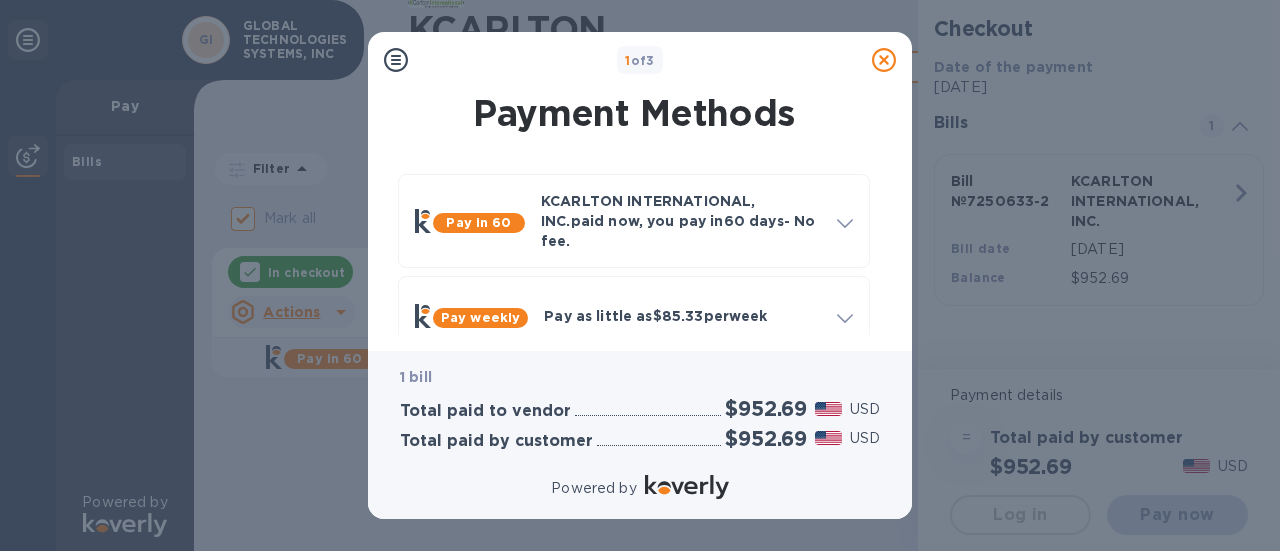 click 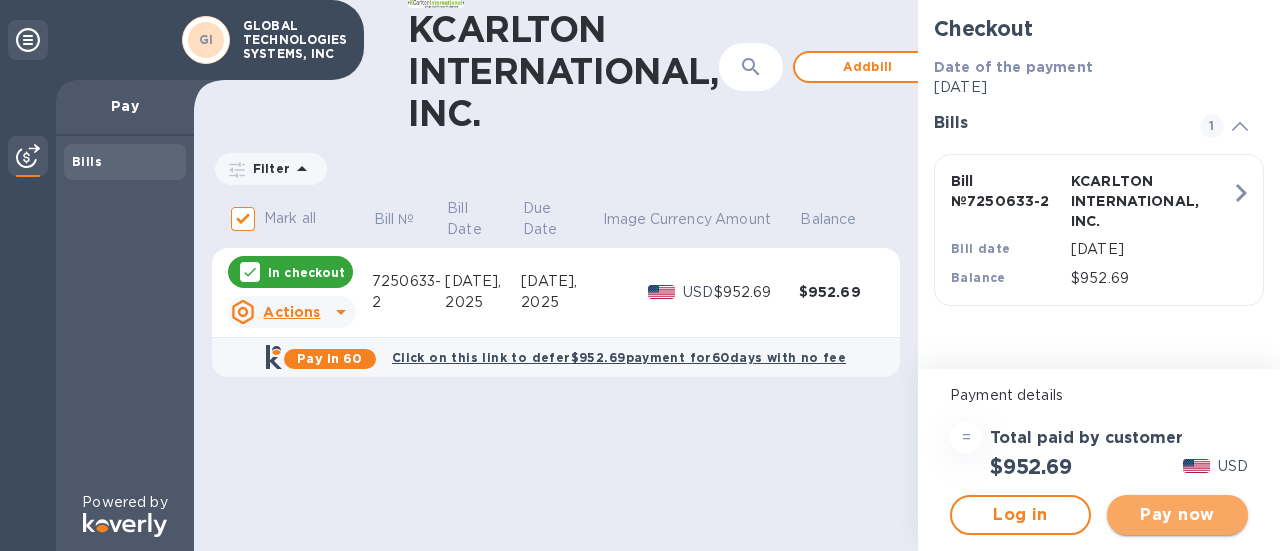 click on "Pay now" at bounding box center [1177, 515] 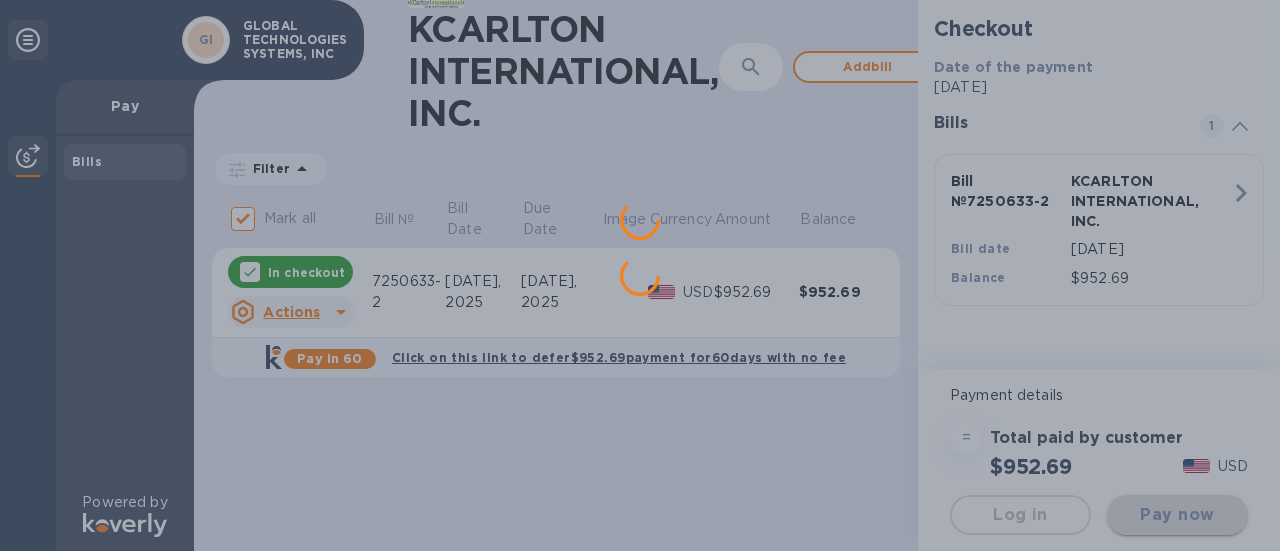scroll, scrollTop: 0, scrollLeft: 0, axis: both 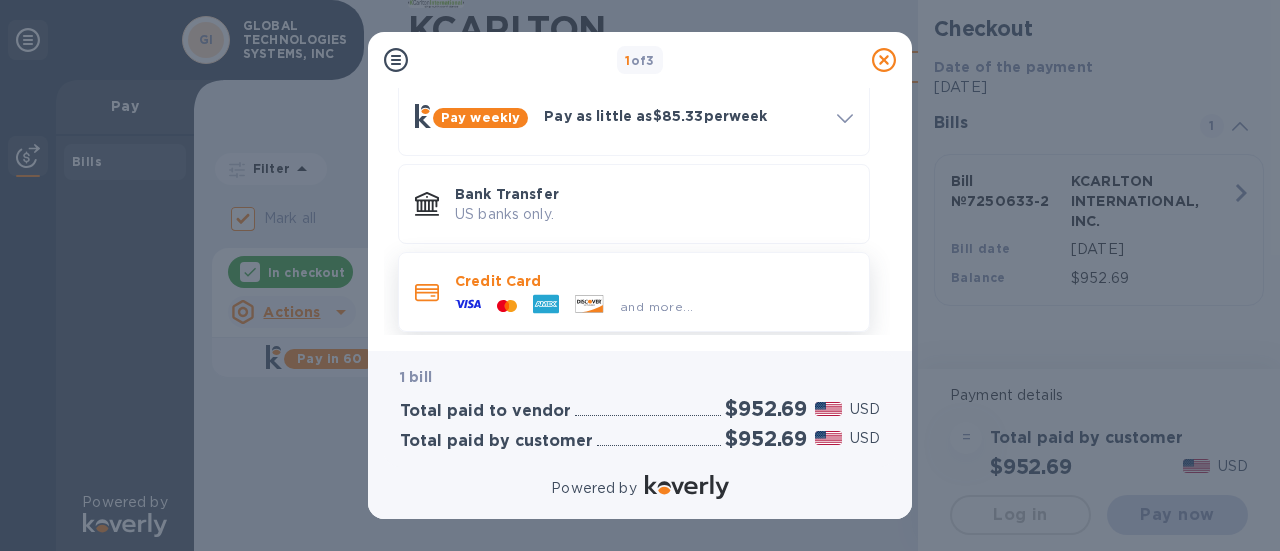 click 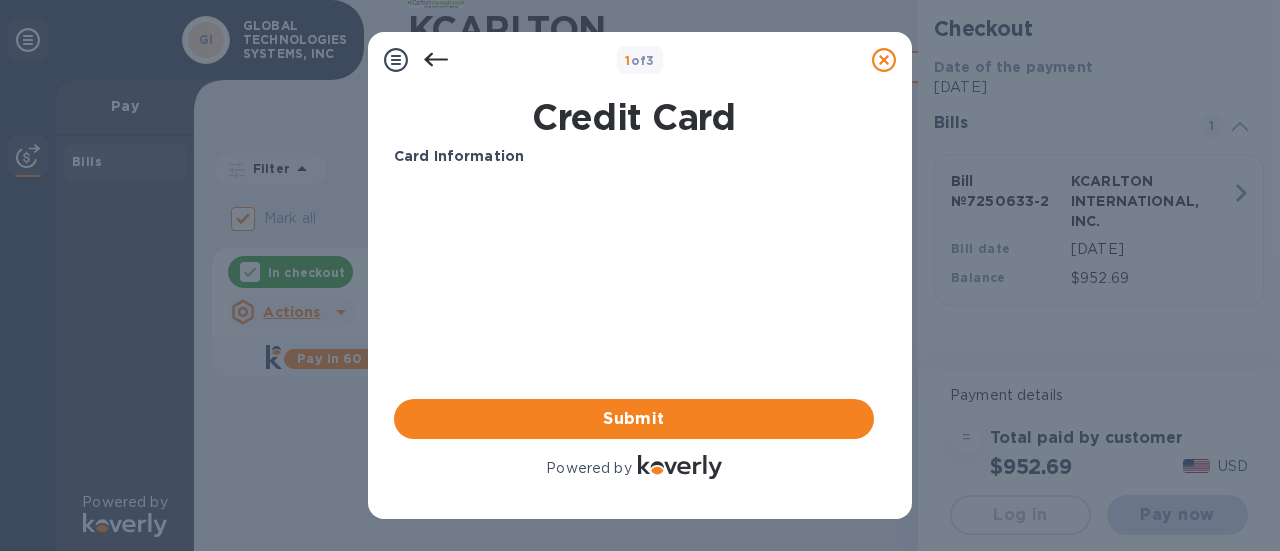scroll, scrollTop: 0, scrollLeft: 0, axis: both 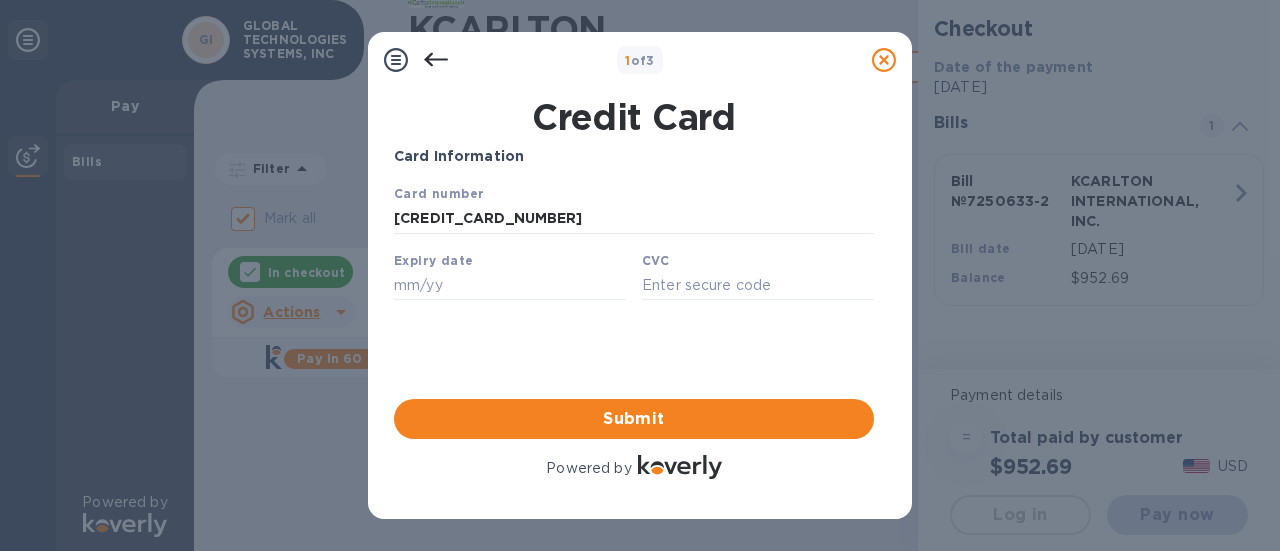type on "[CREDIT_CARD_NUMBER]" 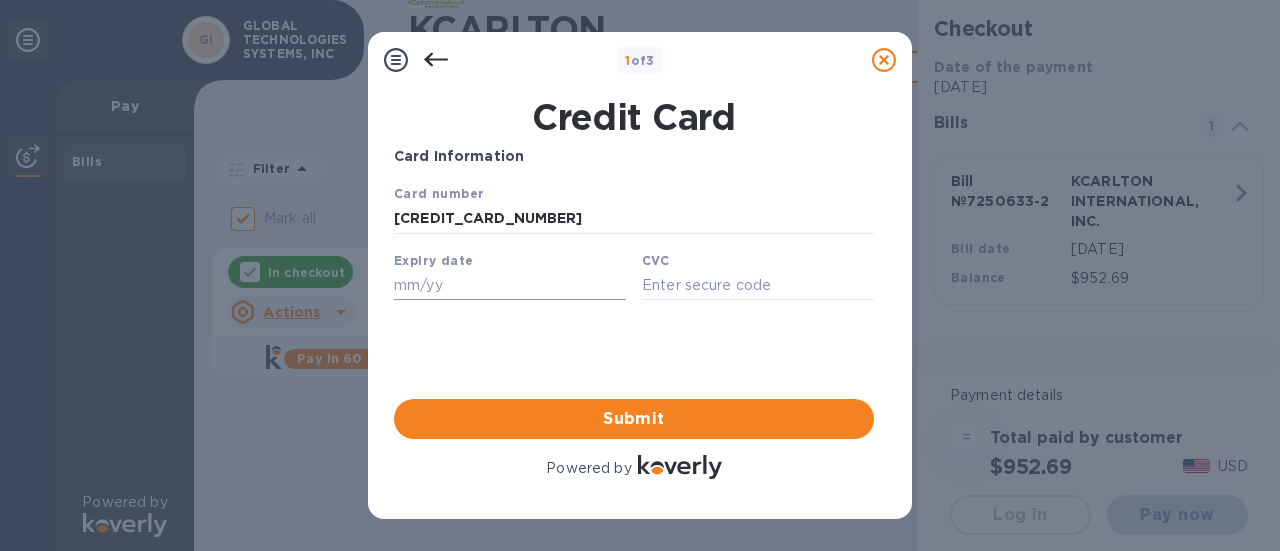 click at bounding box center (510, 285) 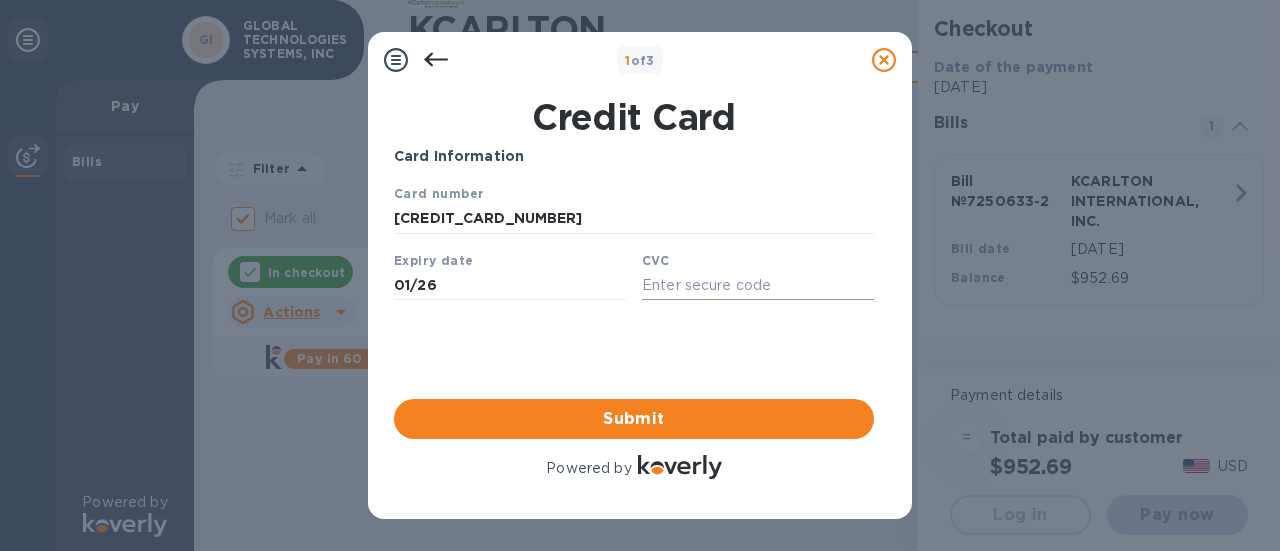 type on "01/26" 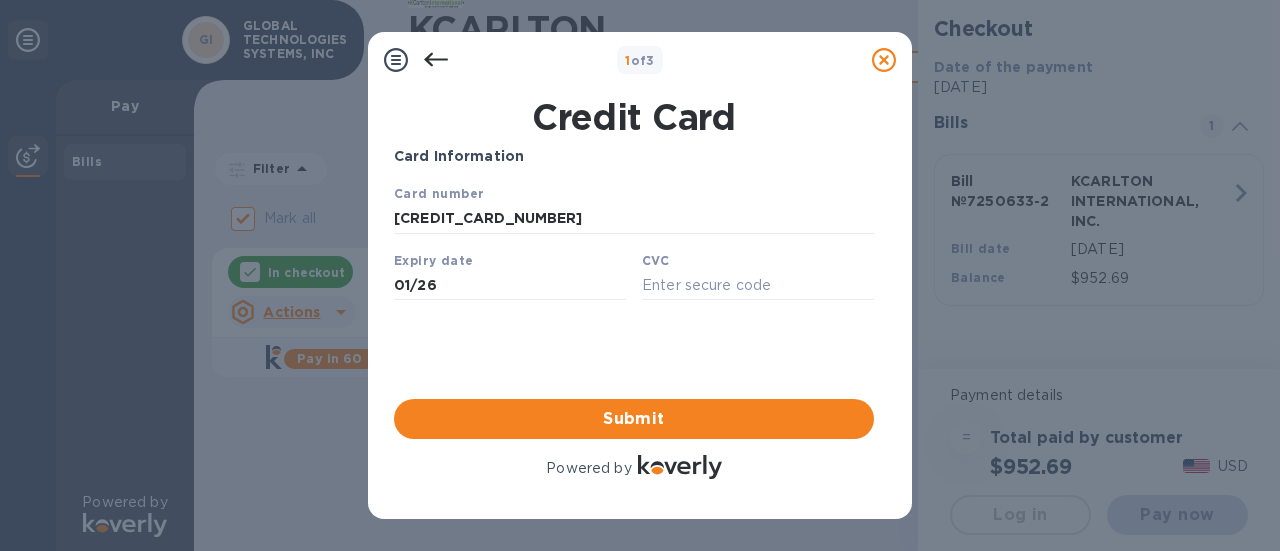 click on "Card Information Your browser does not support iframes Submit Powered by" at bounding box center (634, 314) 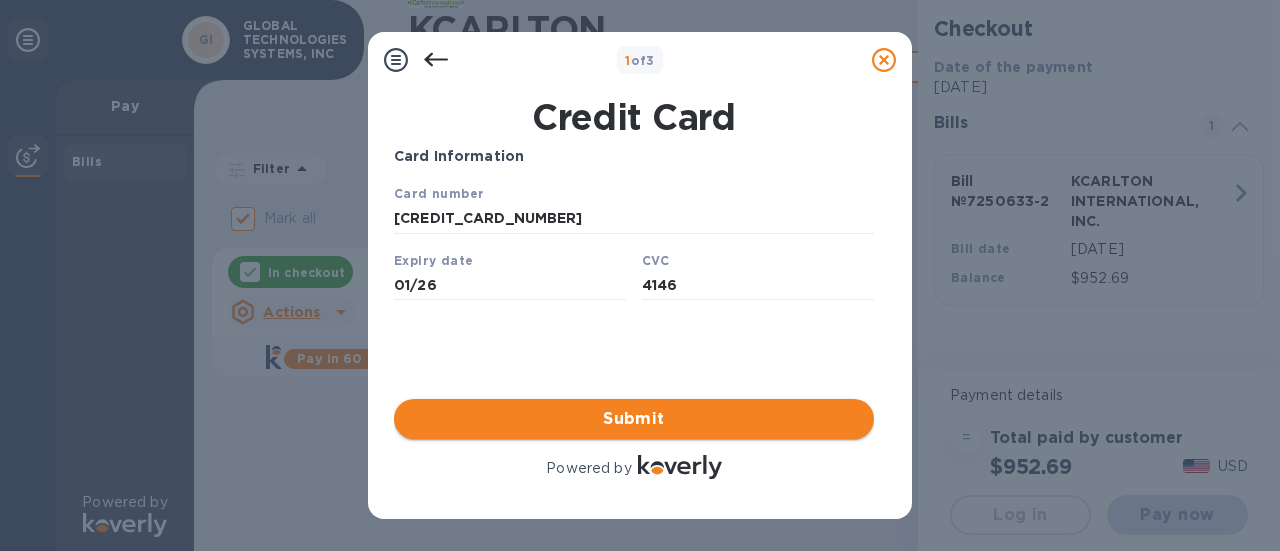 type on "4146" 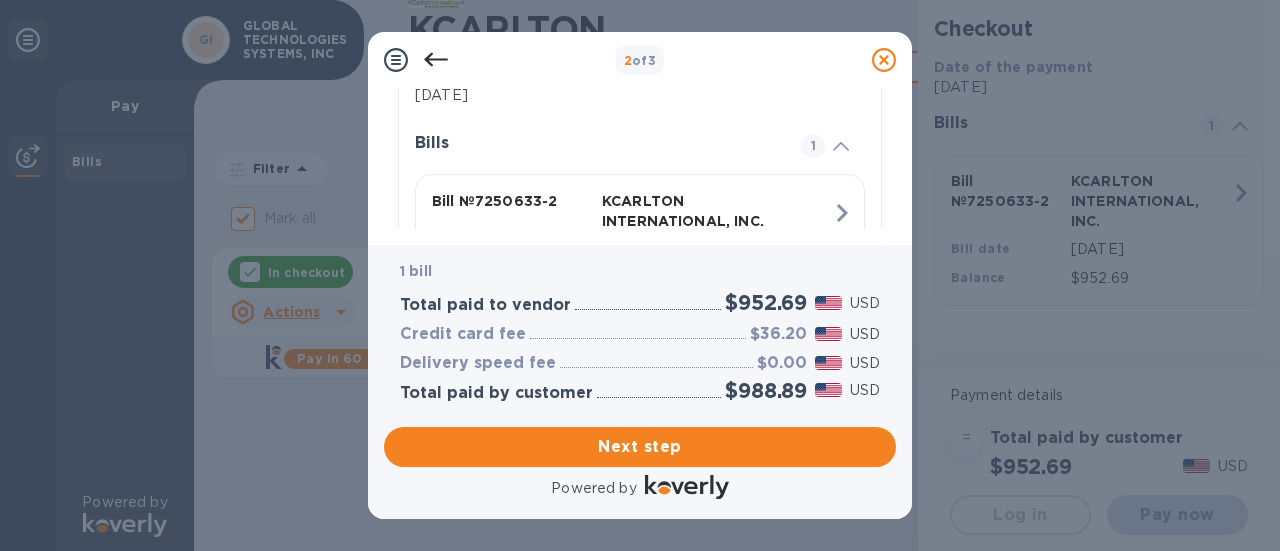 scroll, scrollTop: 578, scrollLeft: 0, axis: vertical 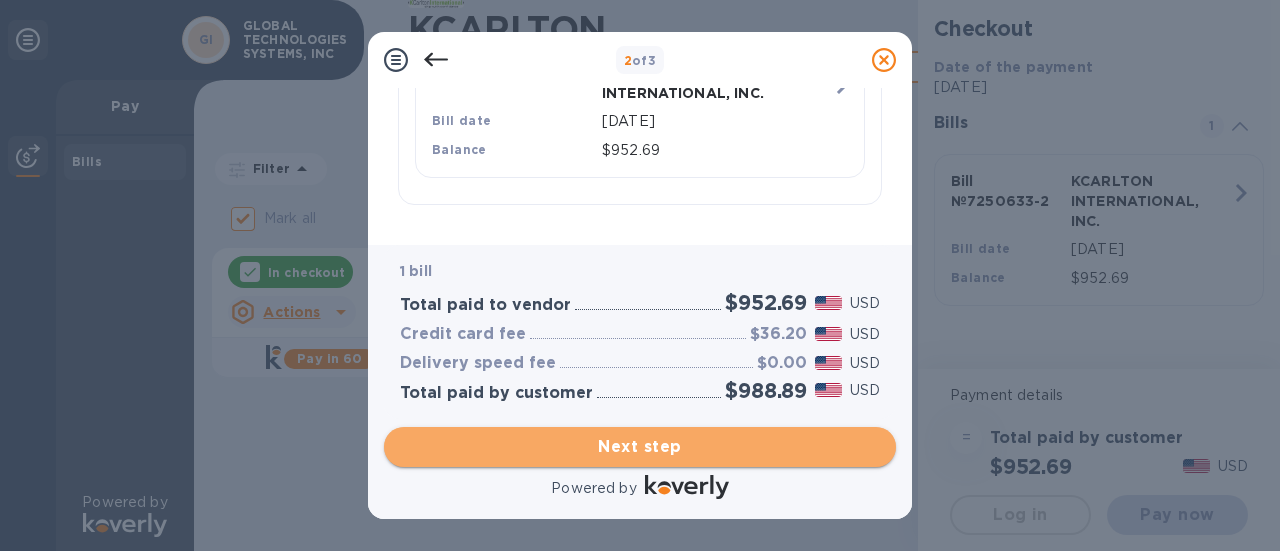 click on "Next step" at bounding box center (640, 447) 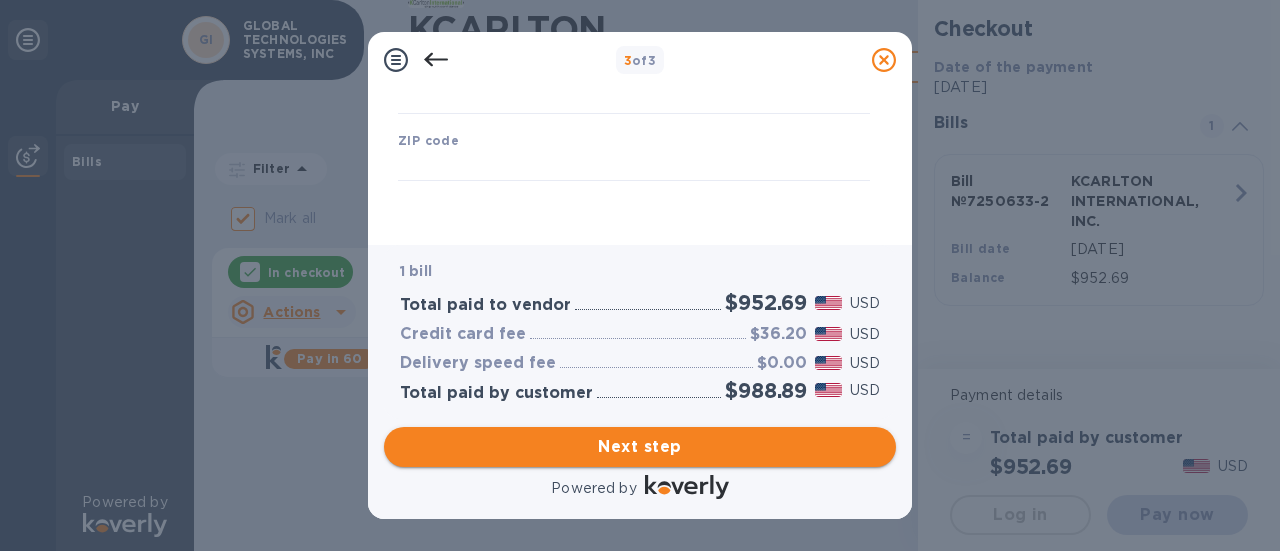 type on "[GEOGRAPHIC_DATA]" 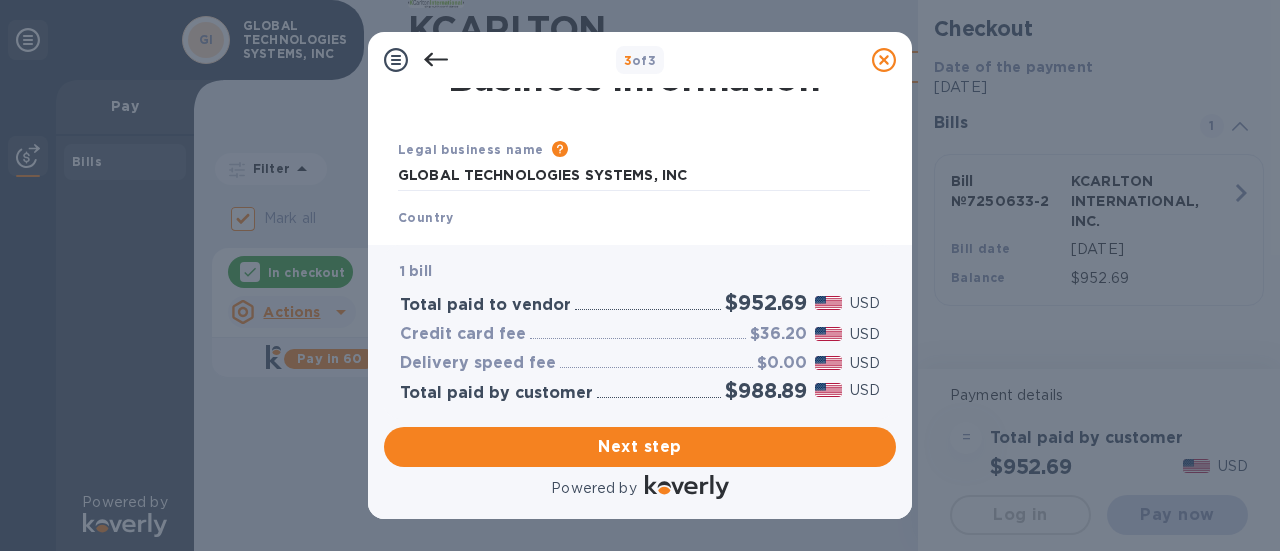 scroll, scrollTop: 127, scrollLeft: 0, axis: vertical 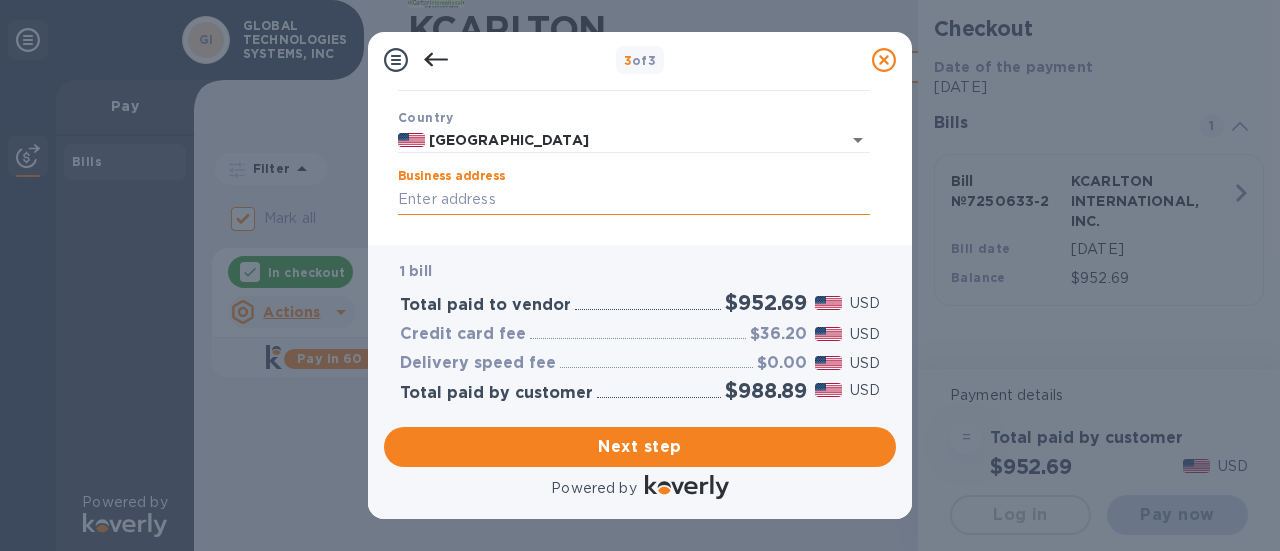 click on "Business address" at bounding box center [634, 200] 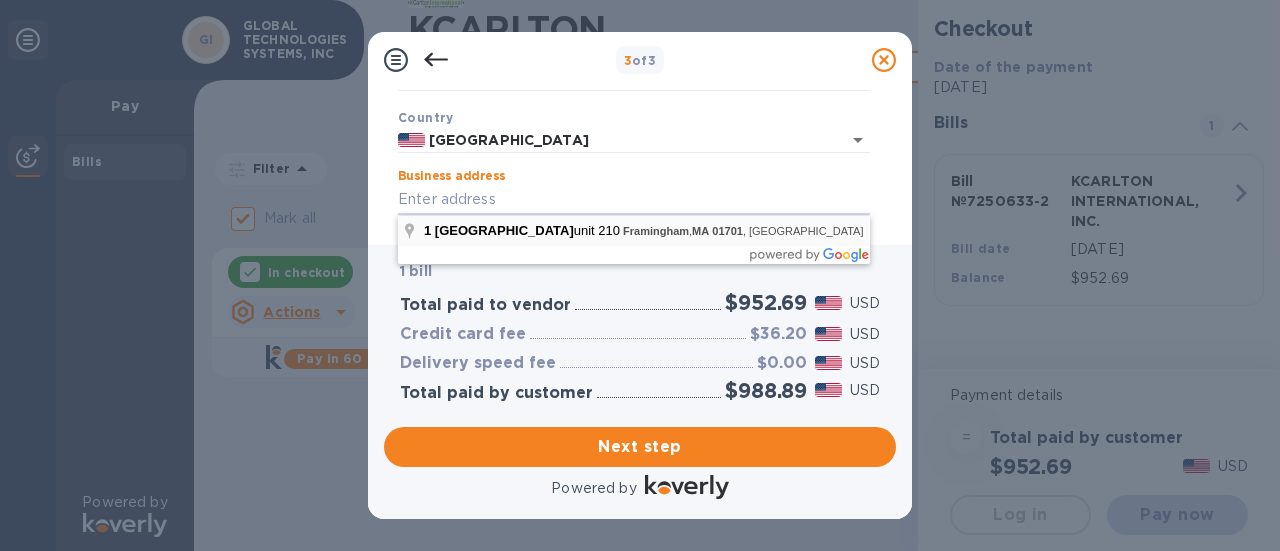 type on "[STREET_ADDRESS]" 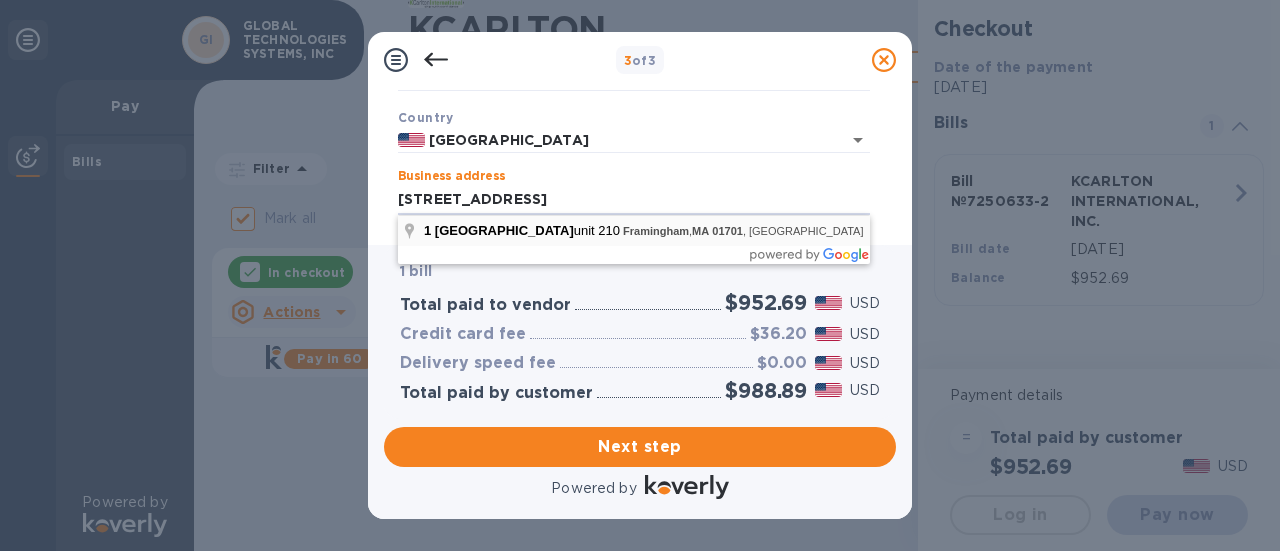 type on "[STREET_ADDRESS]" 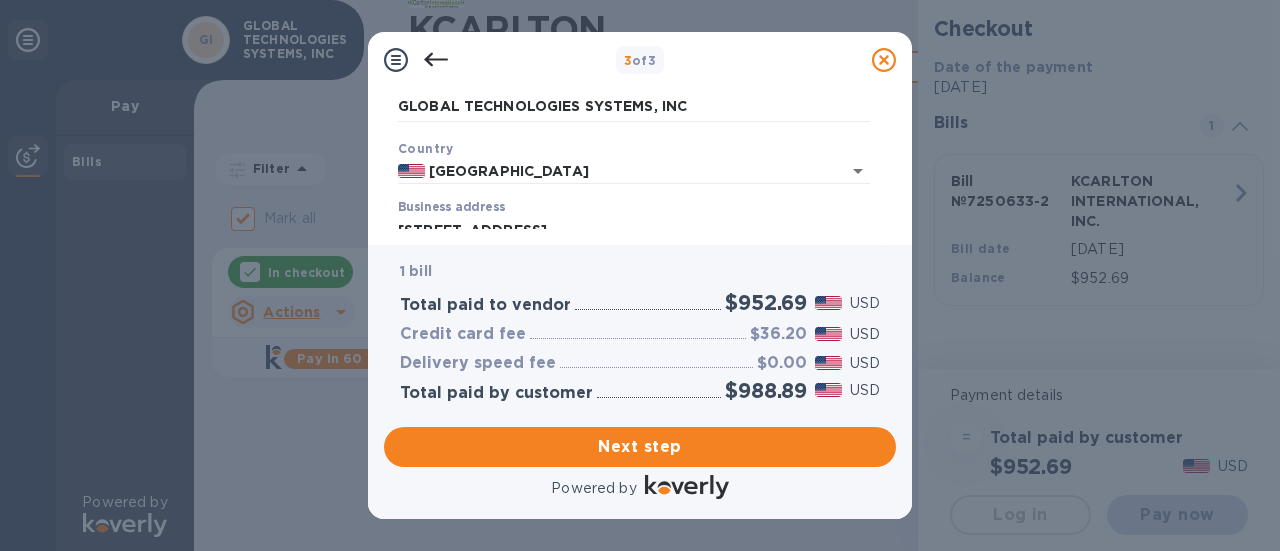 scroll, scrollTop: 127, scrollLeft: 0, axis: vertical 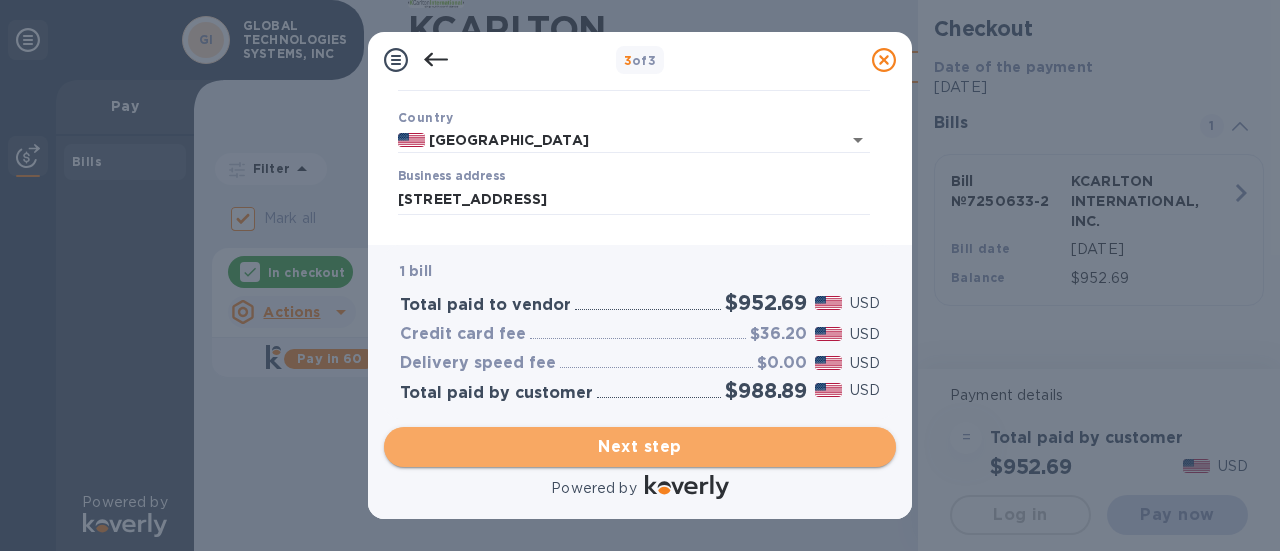 click on "Next step" at bounding box center [640, 447] 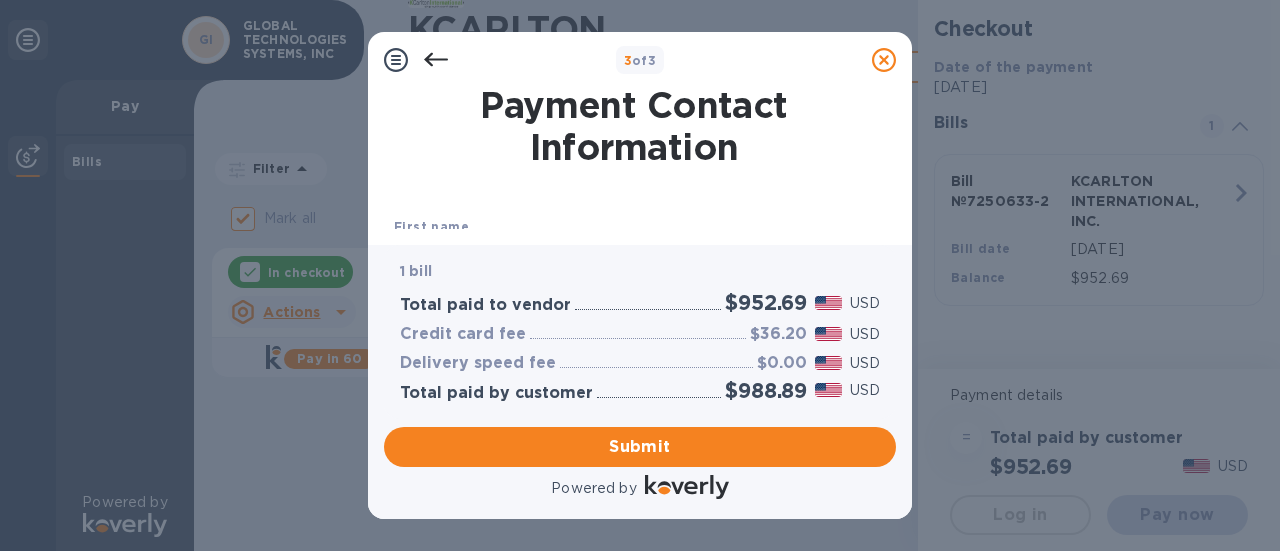 scroll, scrollTop: 100, scrollLeft: 0, axis: vertical 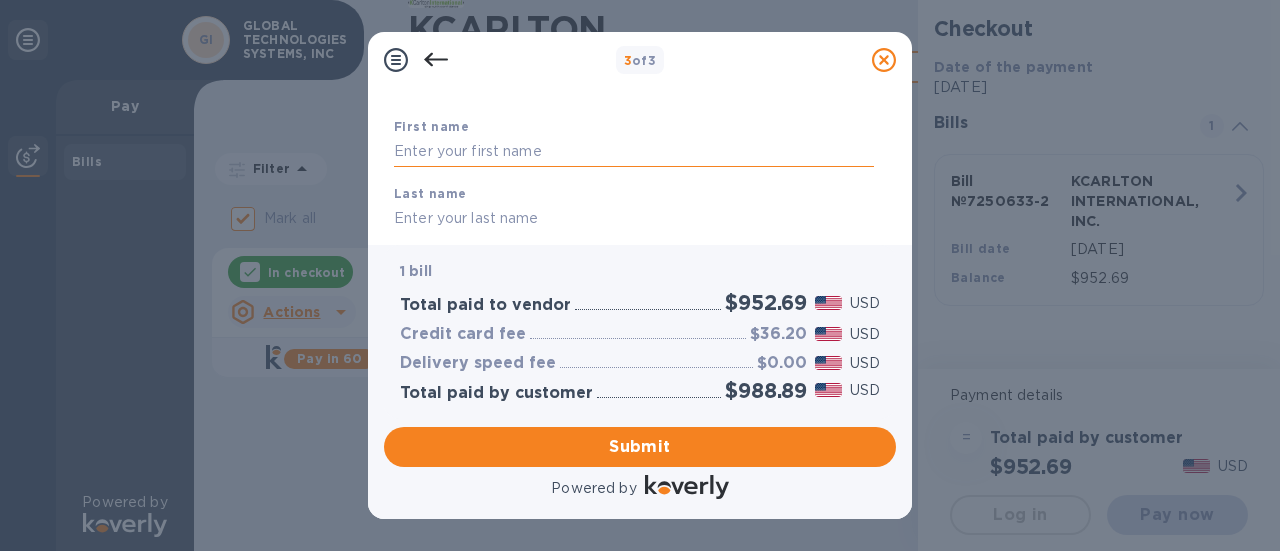 click at bounding box center (634, 152) 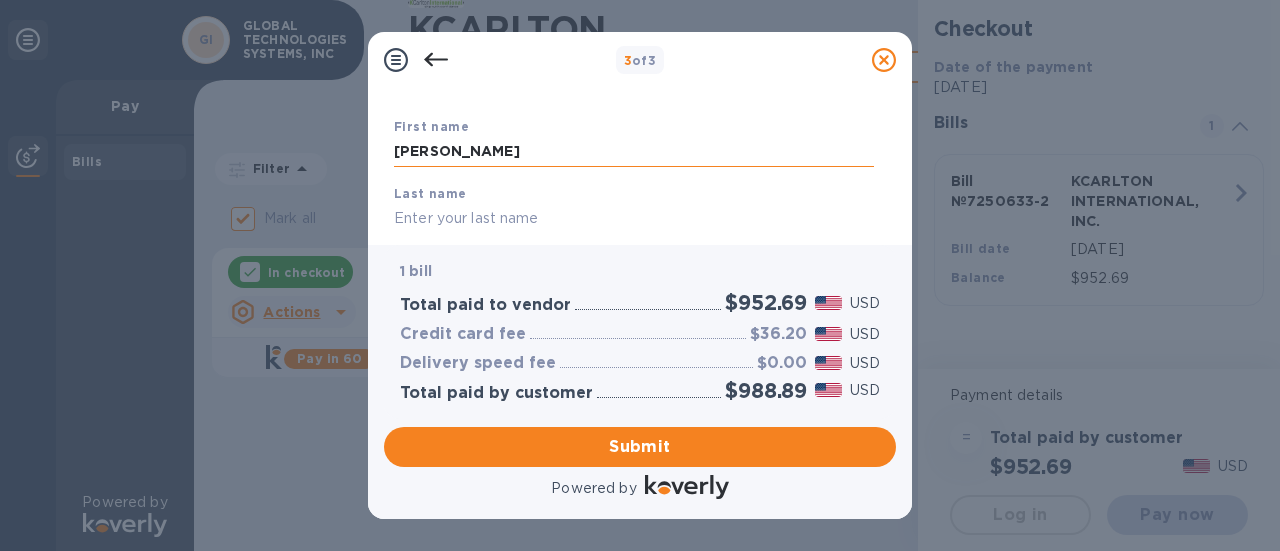 drag, startPoint x: 441, startPoint y: 151, endPoint x: 496, endPoint y: 159, distance: 55.578773 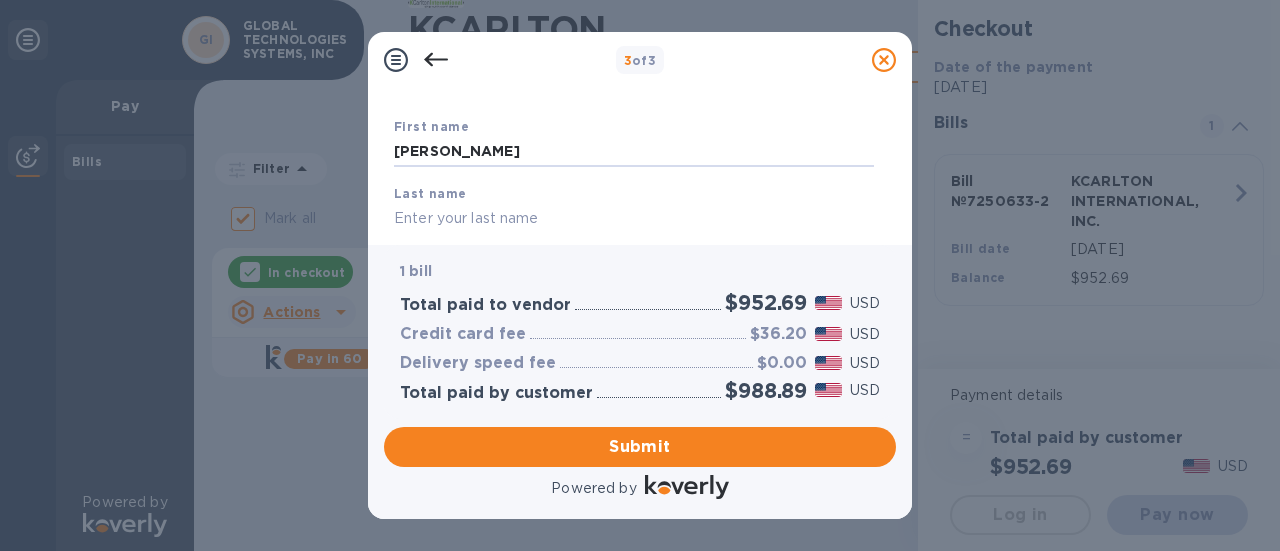 type on "[PERSON_NAME]" 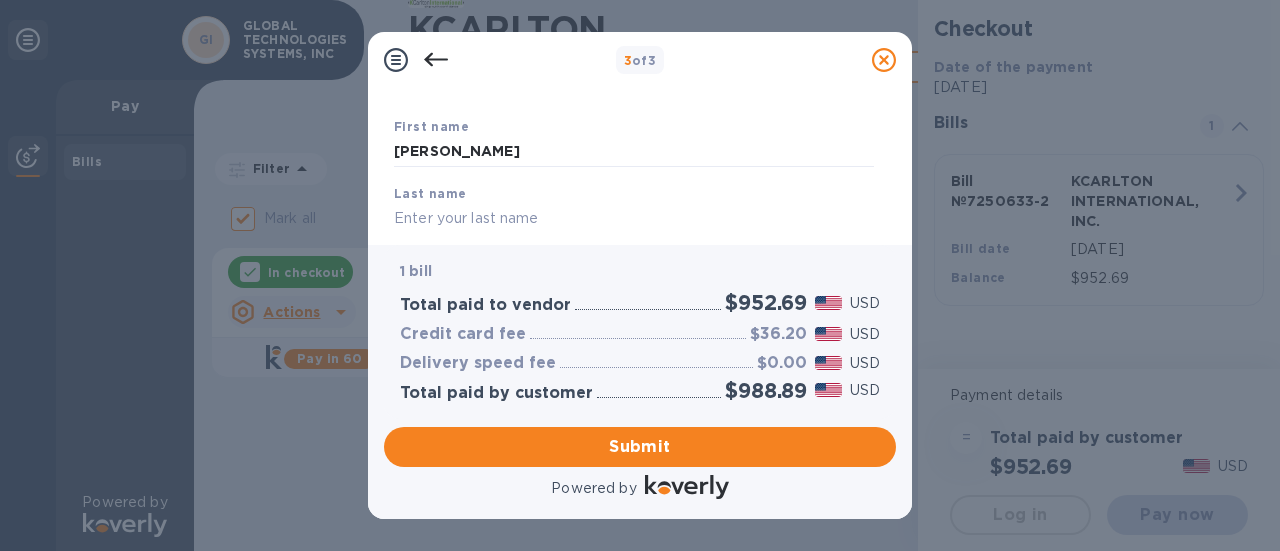 paste on "[PERSON_NAME]" 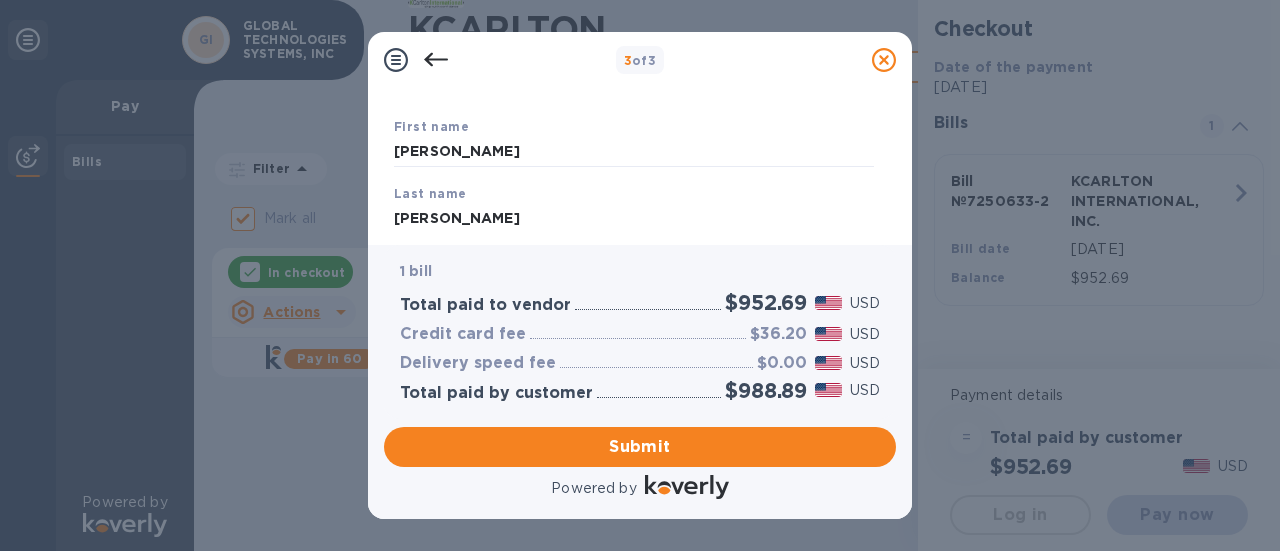 type on "[PERSON_NAME]" 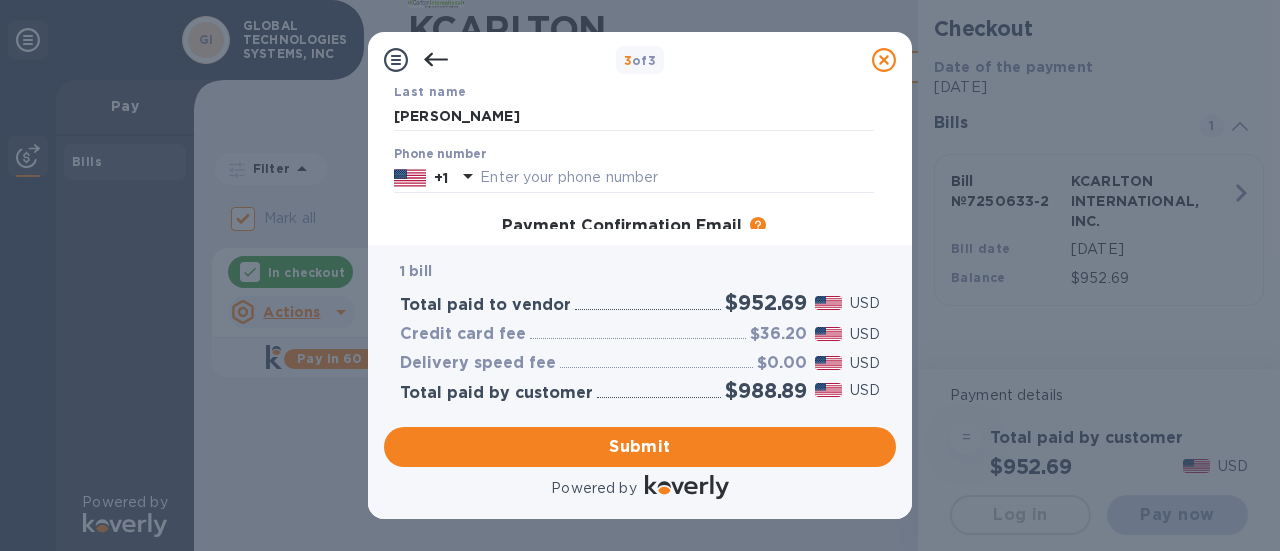 scroll, scrollTop: 224, scrollLeft: 0, axis: vertical 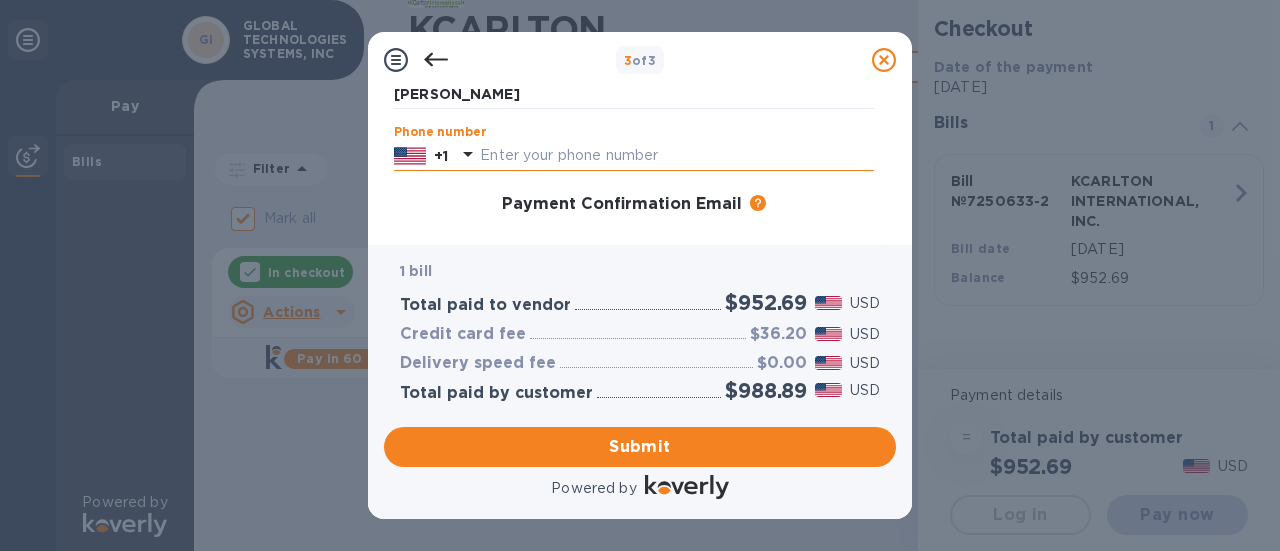 click at bounding box center (677, 156) 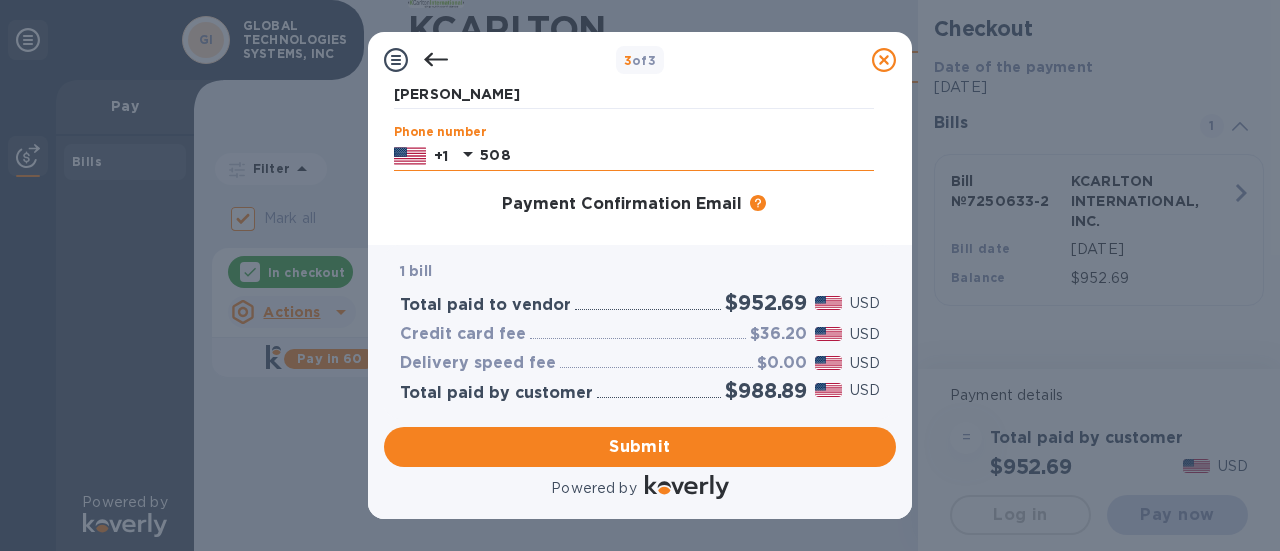 drag, startPoint x: 482, startPoint y: 152, endPoint x: 514, endPoint y: 150, distance: 32.06244 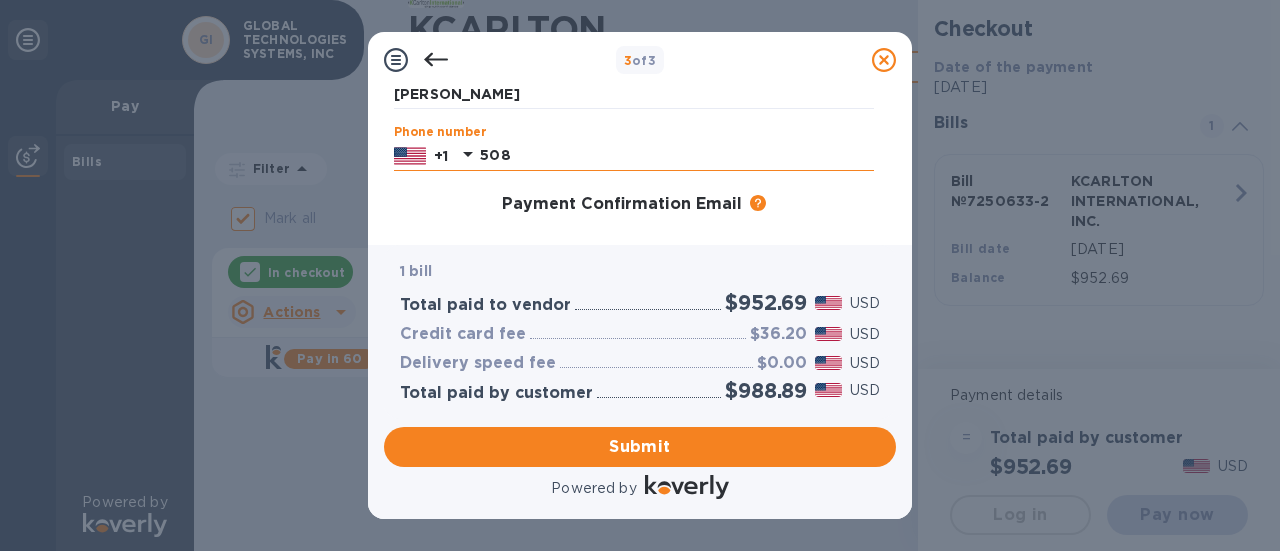paste on "3100380" 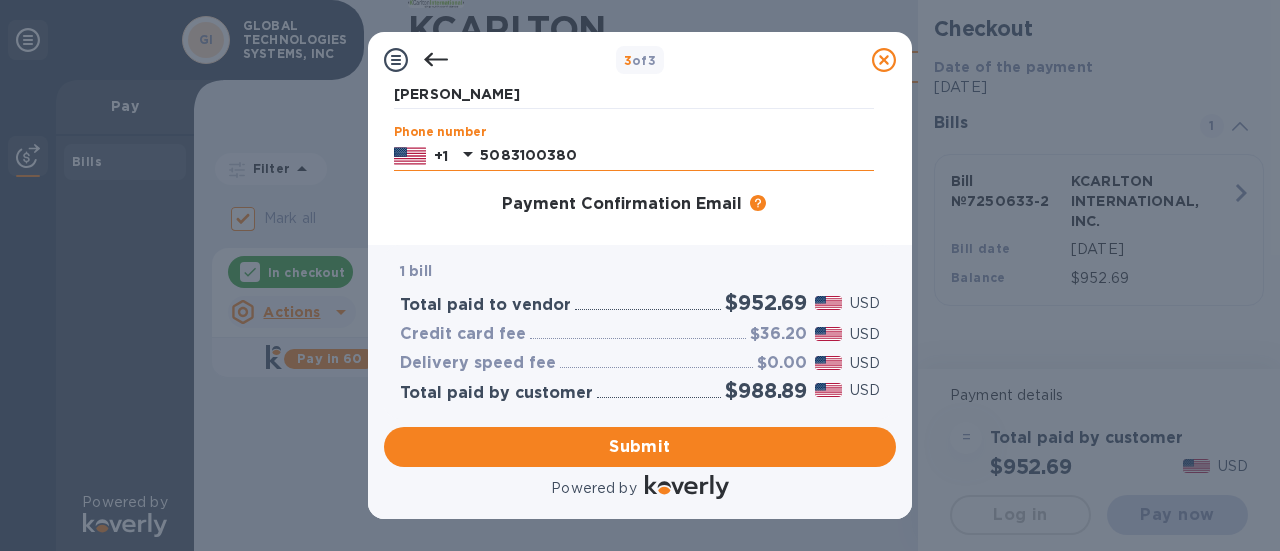 click on "5083100380" at bounding box center [677, 156] 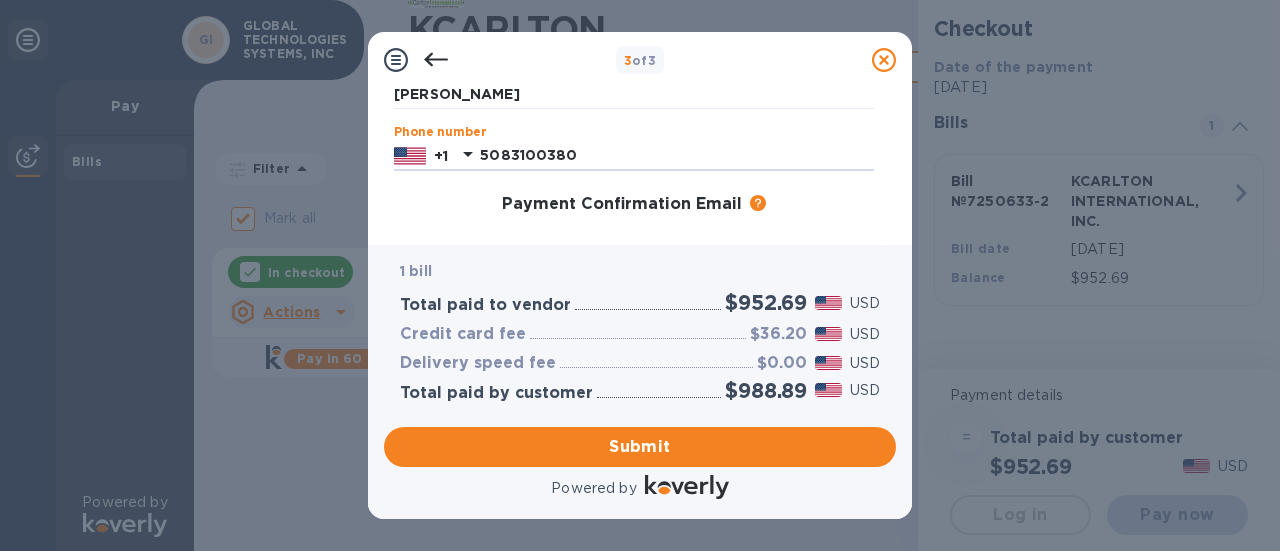 type on "5083100380" 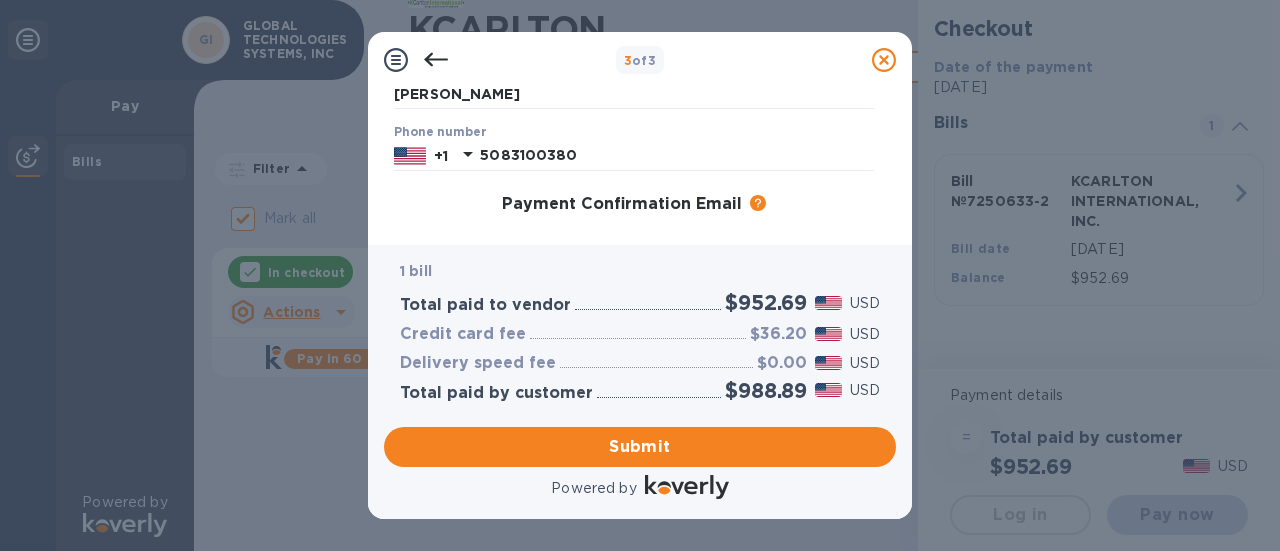 click on "Payment Contact Information First name [PERSON_NAME] Last name [PERSON_NAME] Phone number [PHONE_NUMBER] Payment Confirmation Email The added email addresses will be used to send the payment confirmation. Primary email Additional email Email address will be added to the list of emails Add to the list Added additional emails Submit" at bounding box center [640, 166] 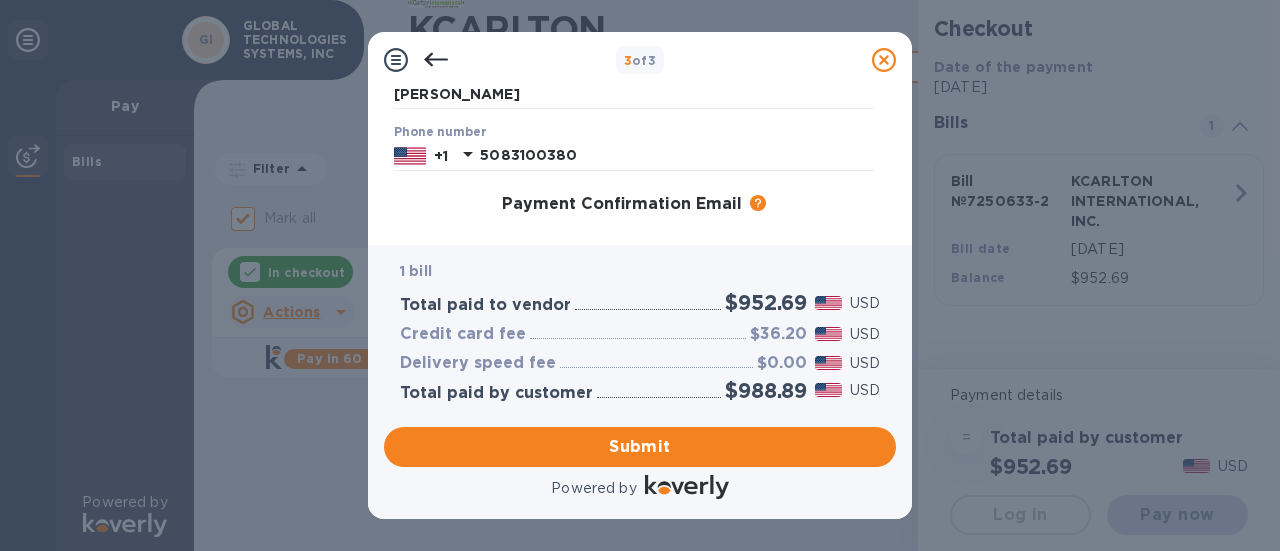 scroll, scrollTop: 324, scrollLeft: 0, axis: vertical 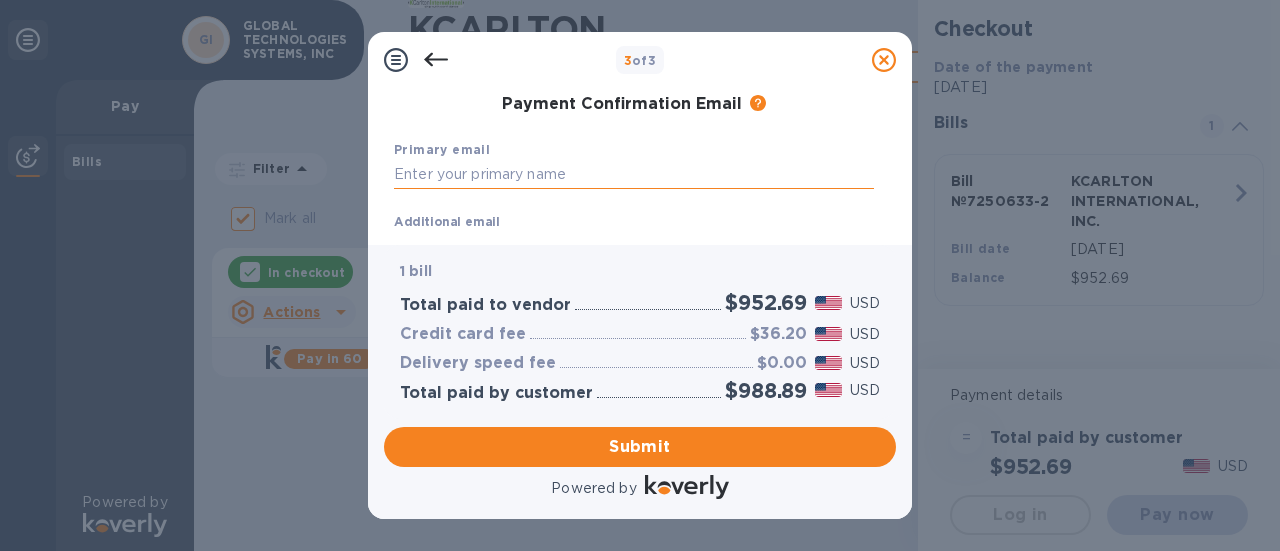 click at bounding box center [634, 175] 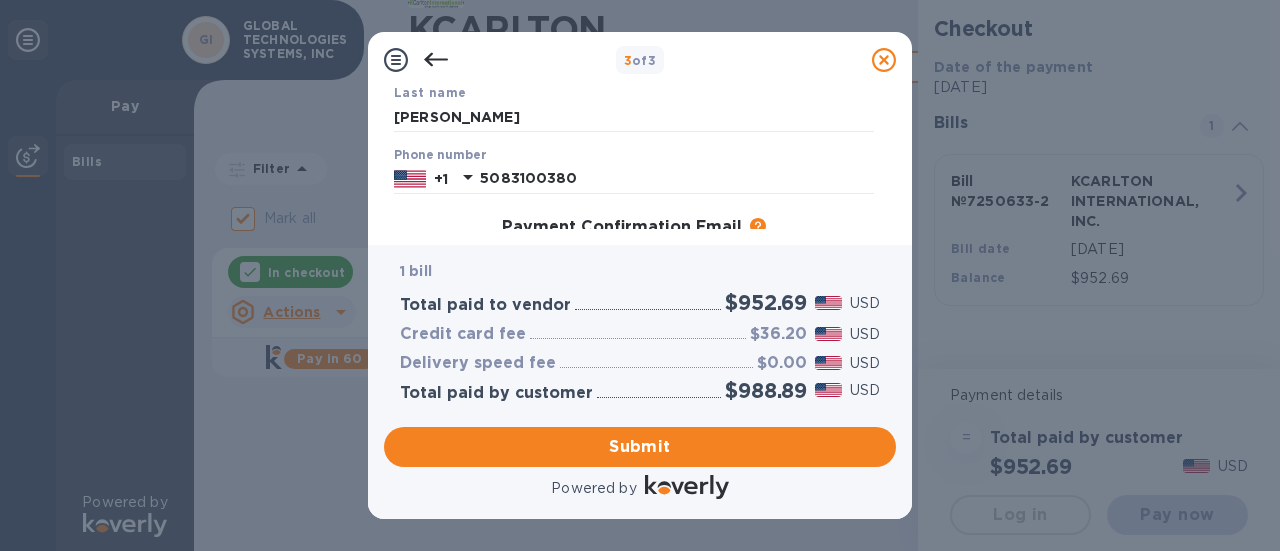 scroll, scrollTop: 200, scrollLeft: 0, axis: vertical 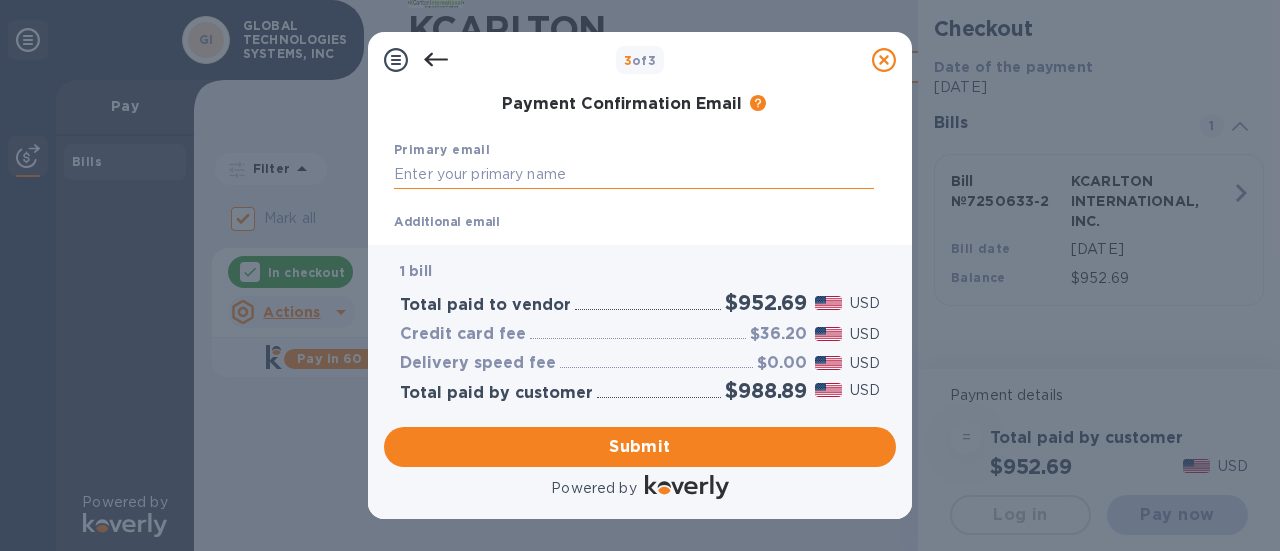 paste on "[EMAIL_ADDRESS][DOMAIN_NAME]" 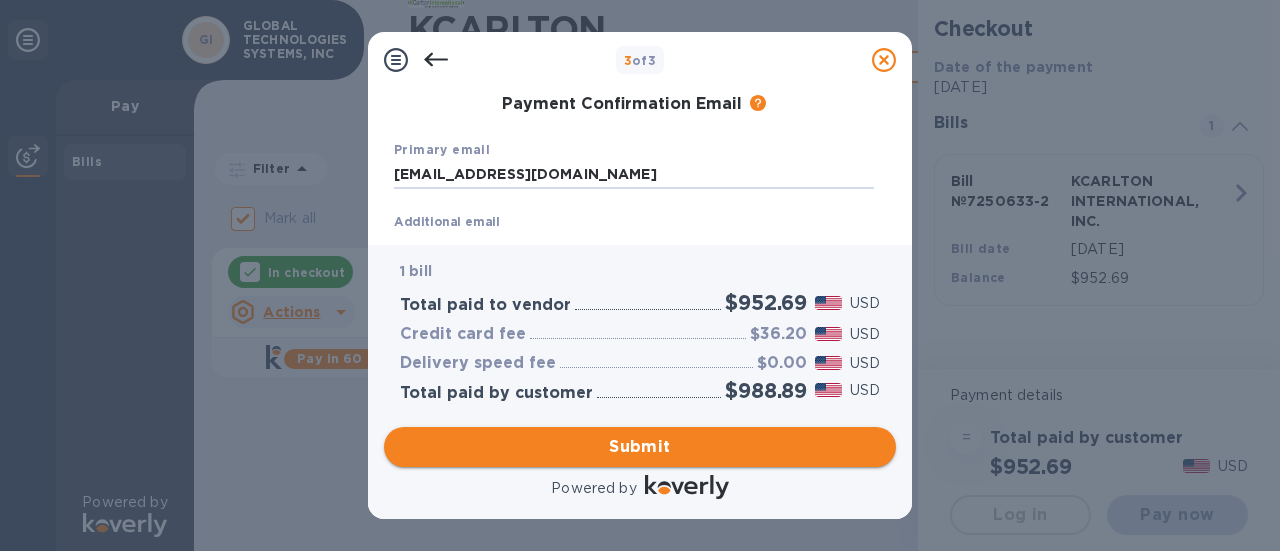 type on "[EMAIL_ADDRESS][DOMAIN_NAME]" 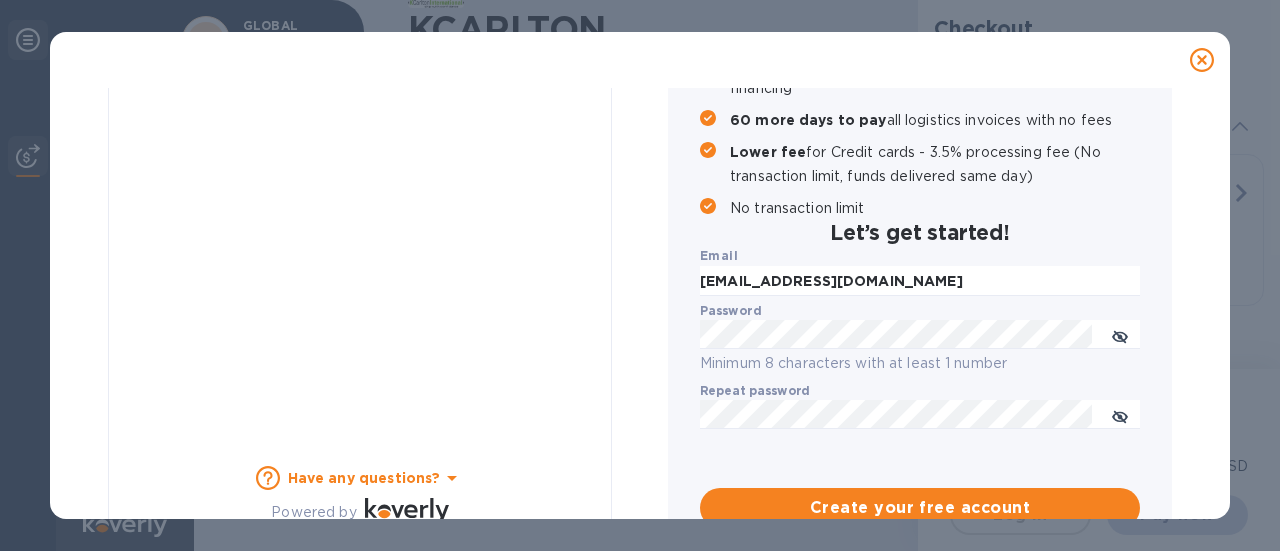 checkbox on "false" 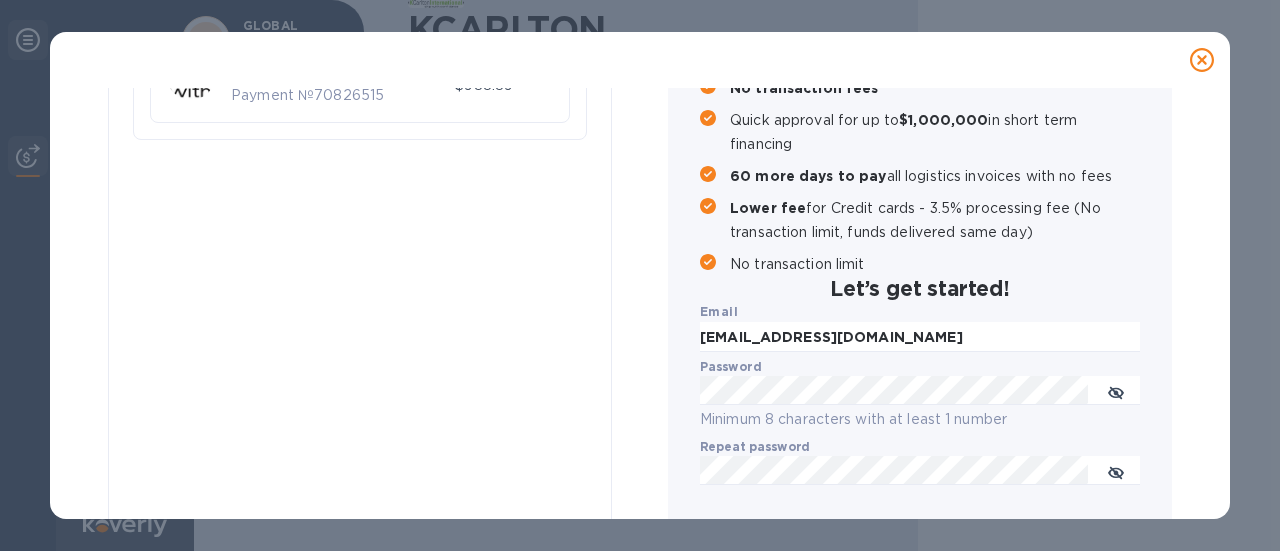 scroll, scrollTop: 0, scrollLeft: 0, axis: both 